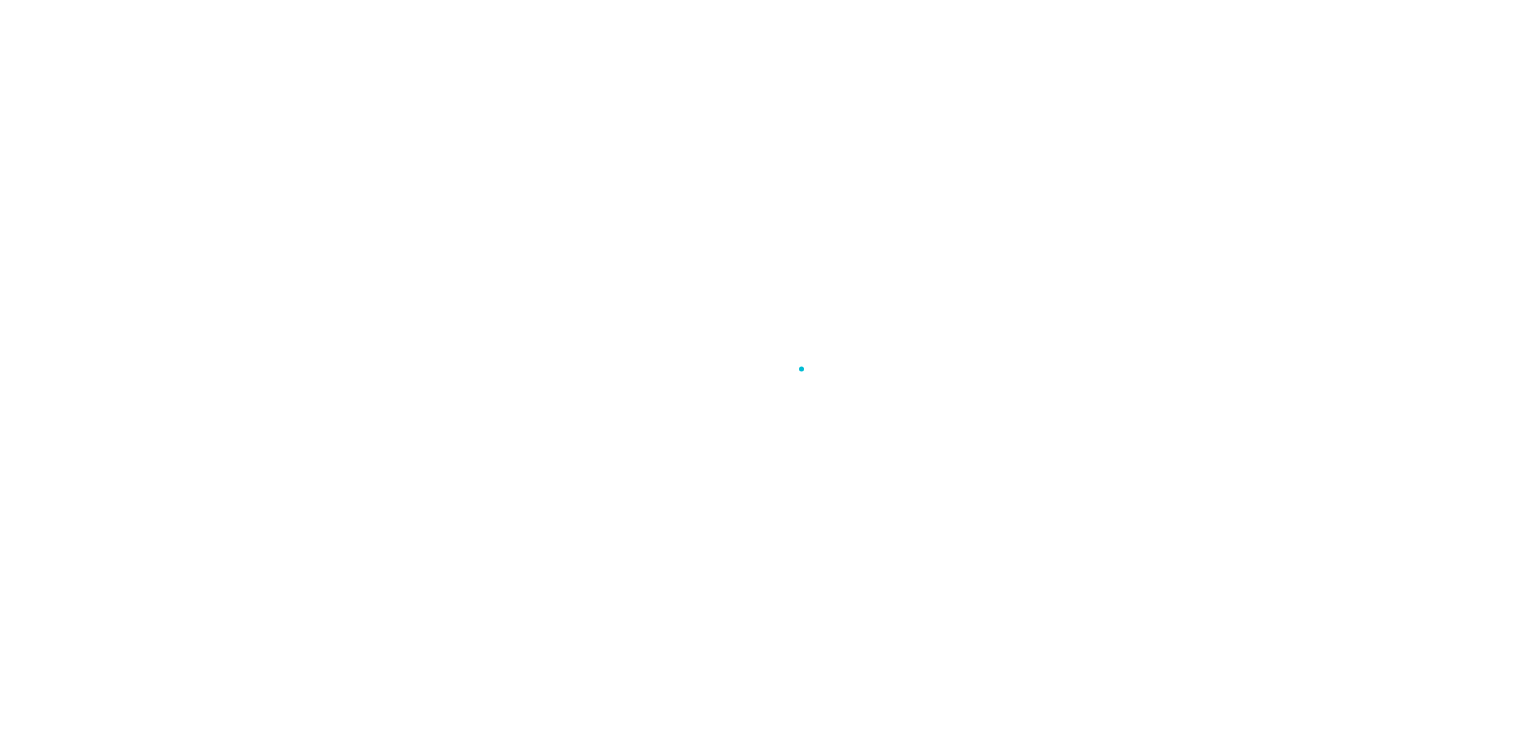 scroll, scrollTop: 0, scrollLeft: 0, axis: both 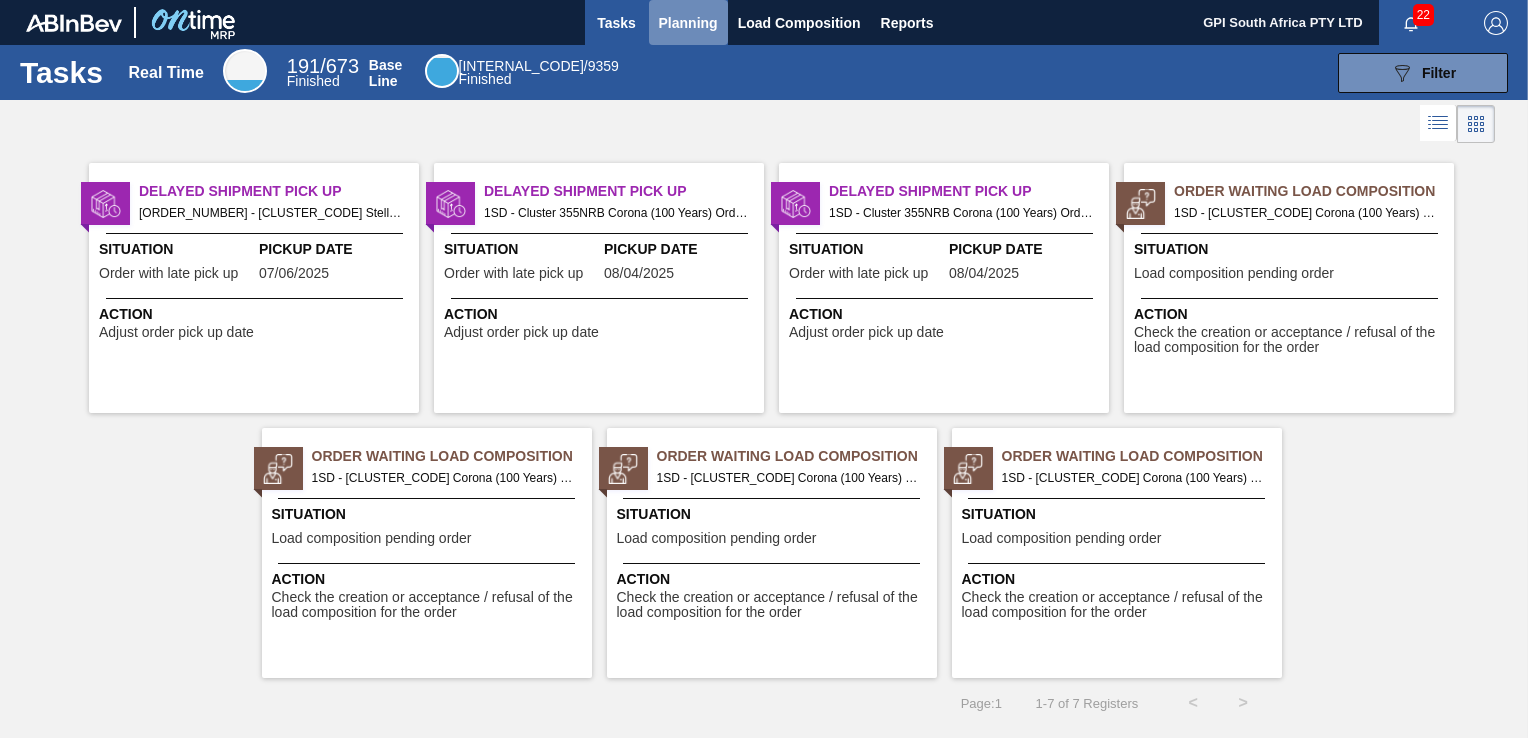 click on "Planning" at bounding box center (688, 22) 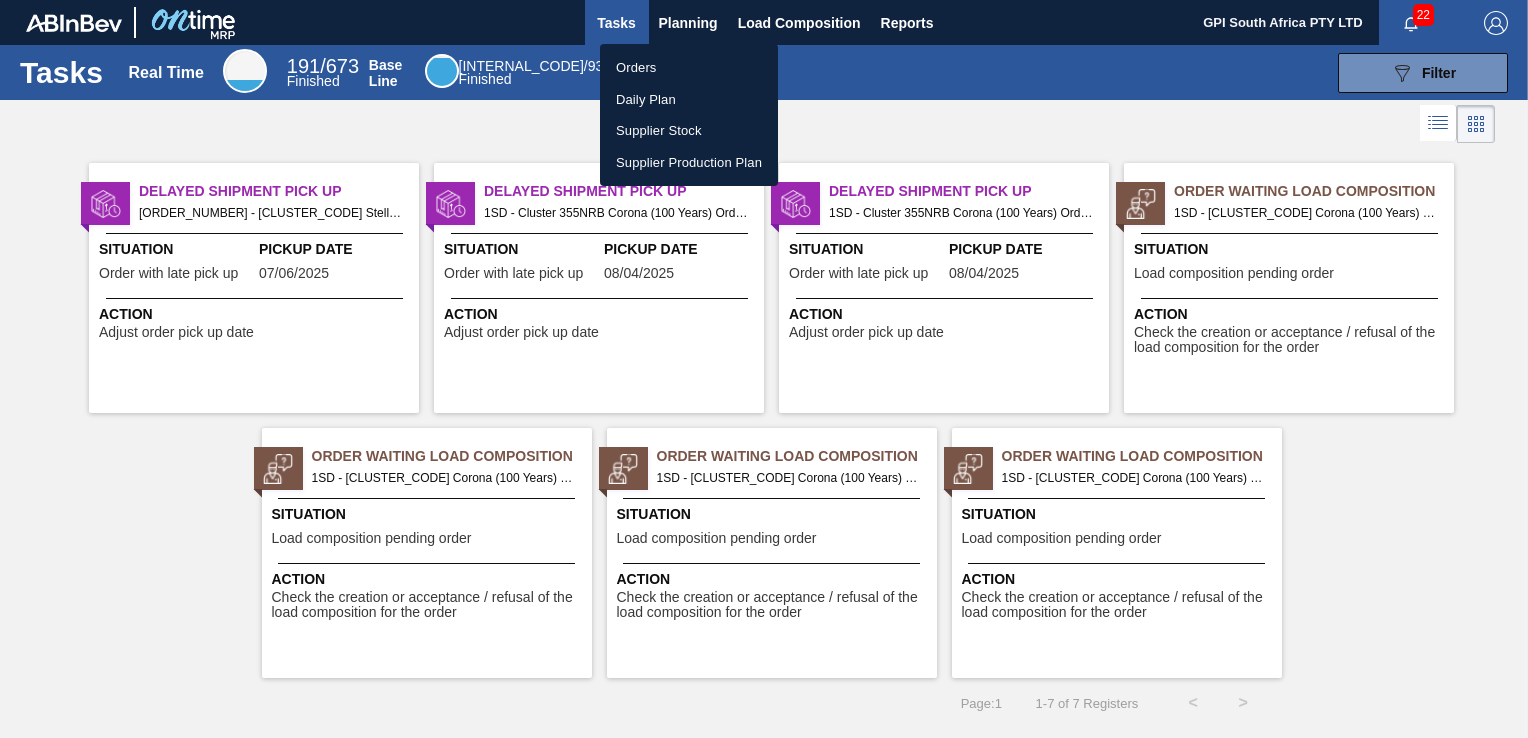 click on "Orders" at bounding box center [689, 68] 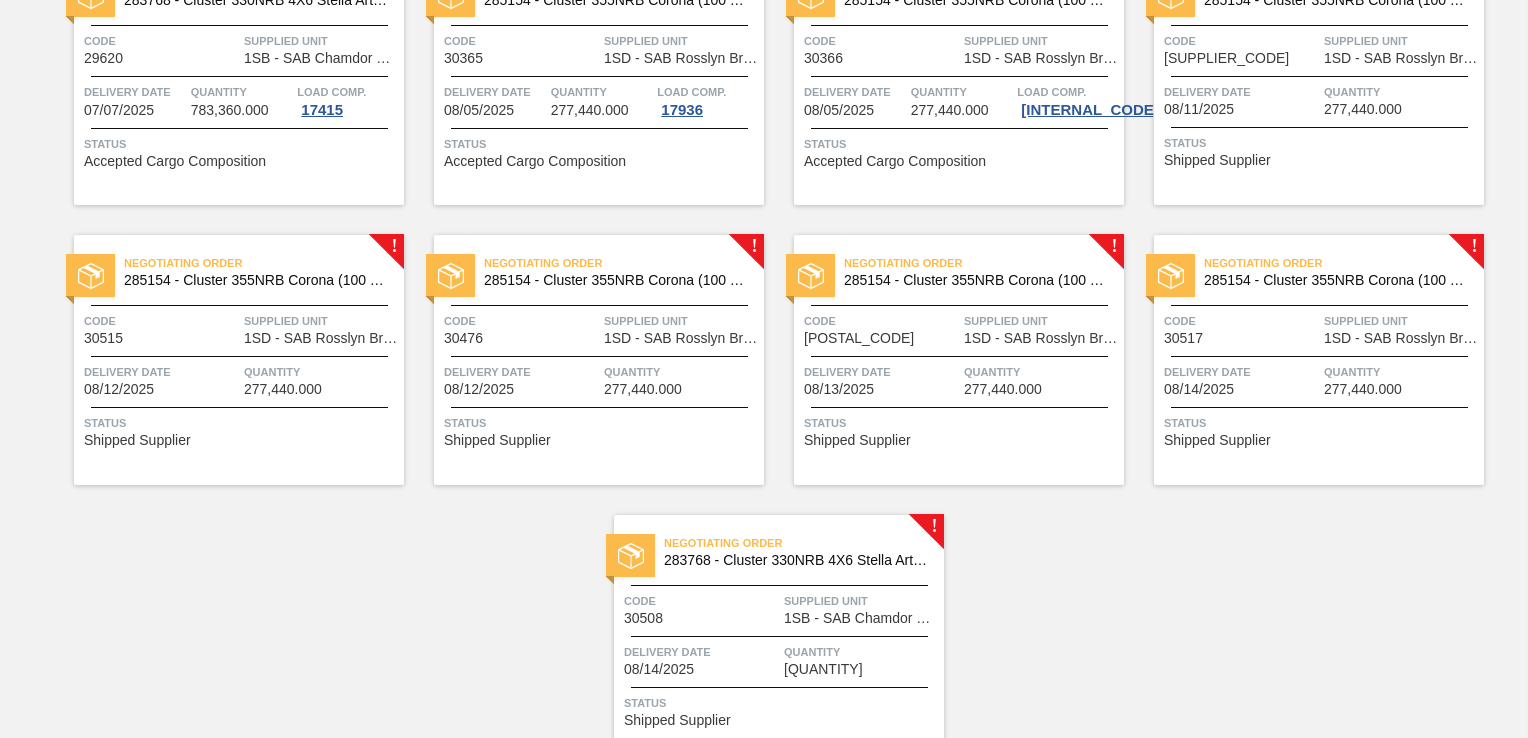 scroll, scrollTop: 323, scrollLeft: 0, axis: vertical 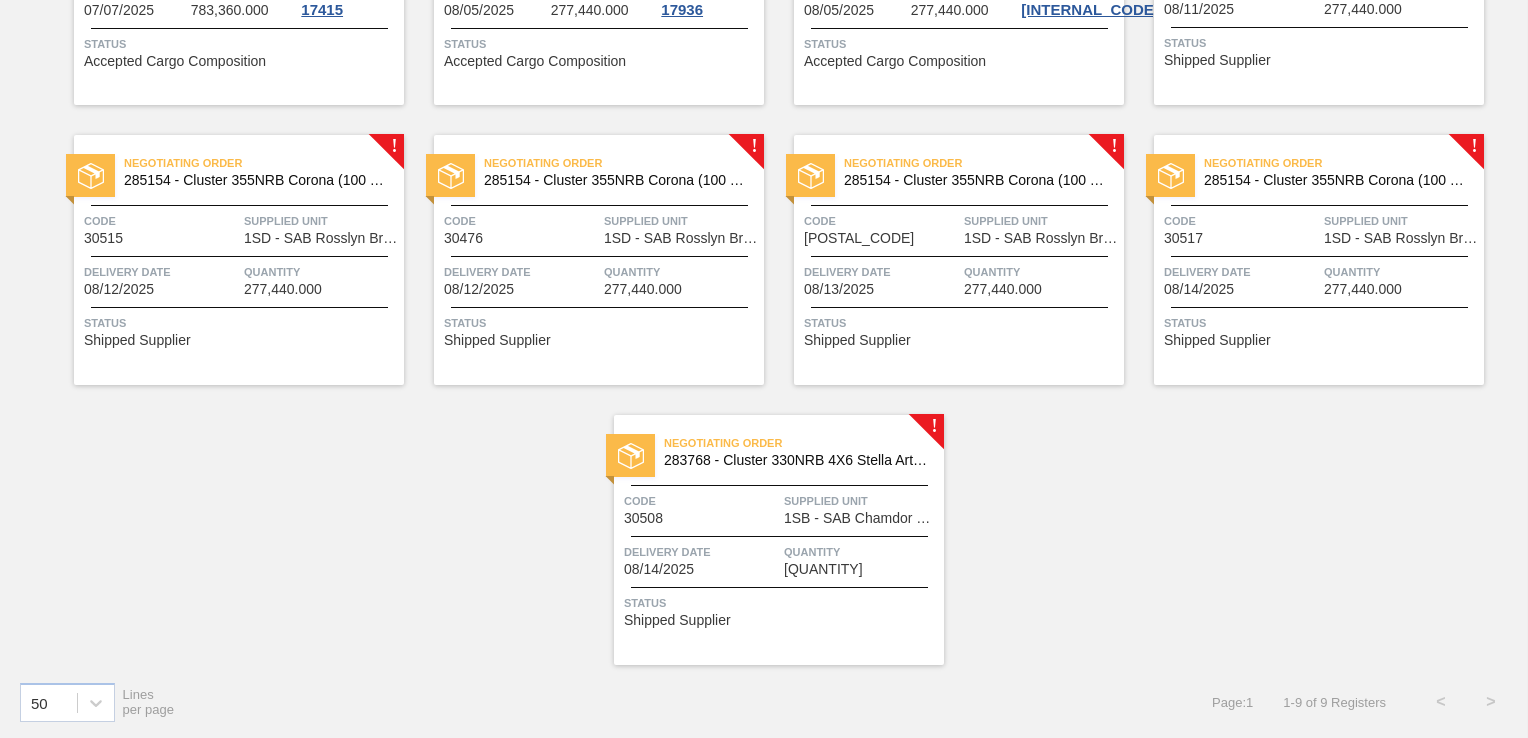 click on "Shipped Supplier" at bounding box center (677, 620) 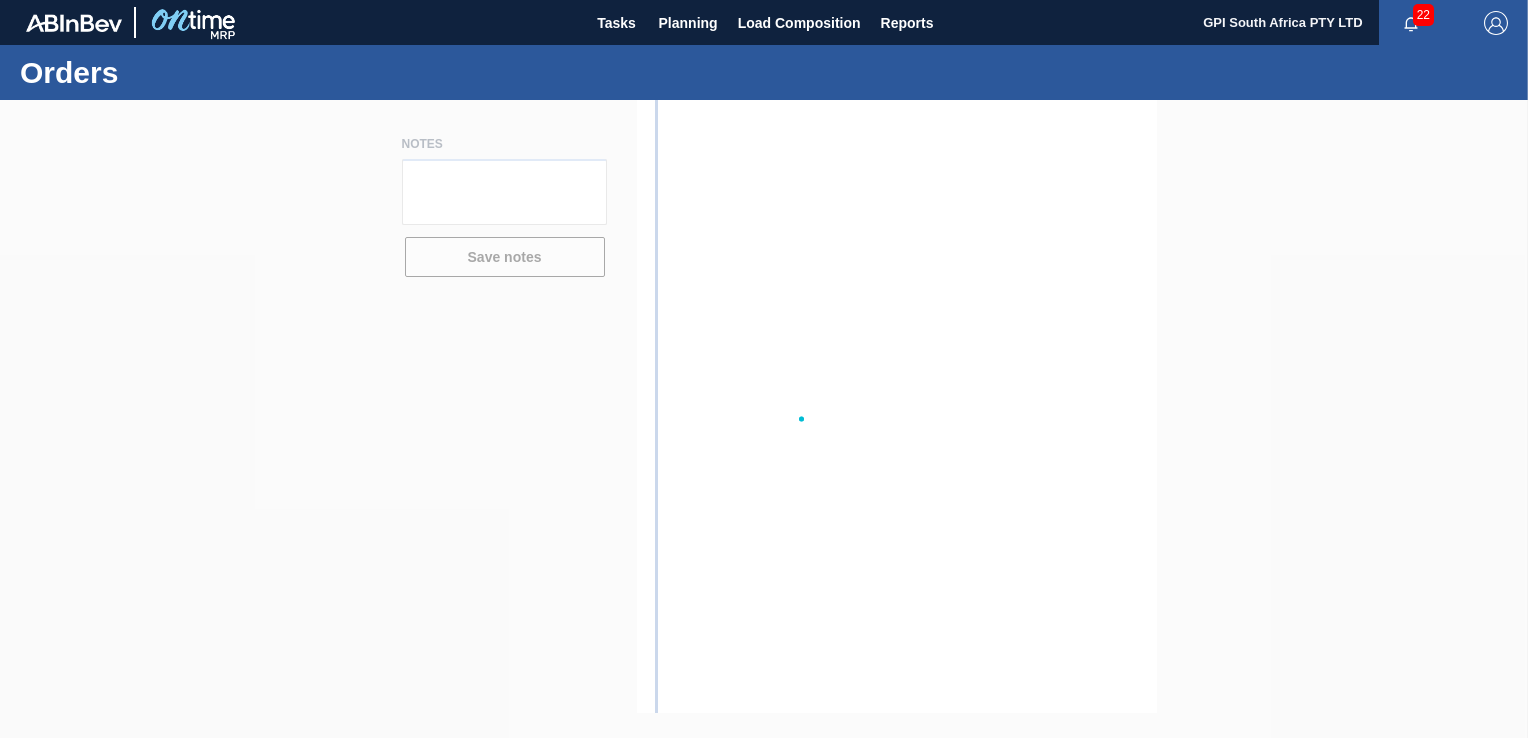 scroll, scrollTop: 0, scrollLeft: 0, axis: both 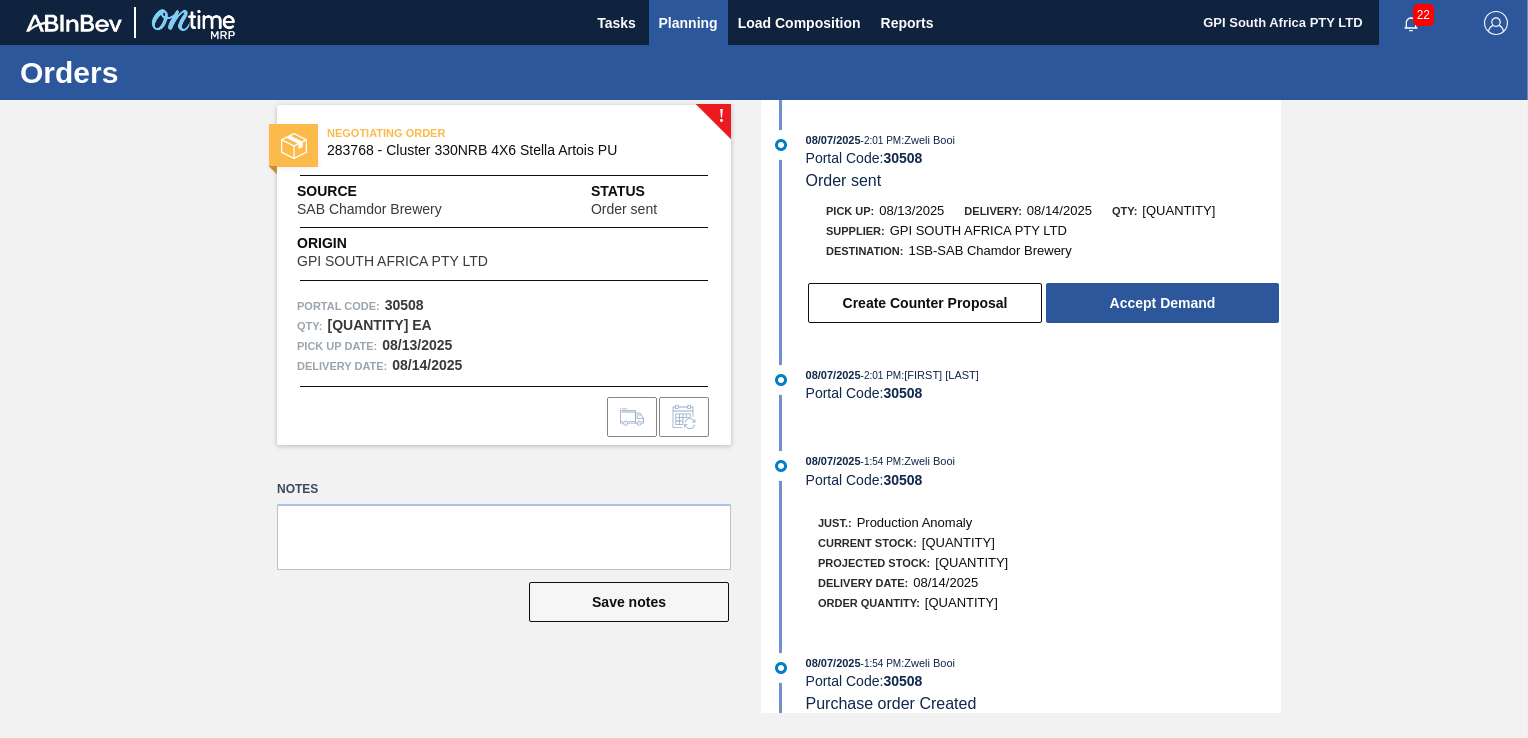 click on "Planning" at bounding box center (688, 23) 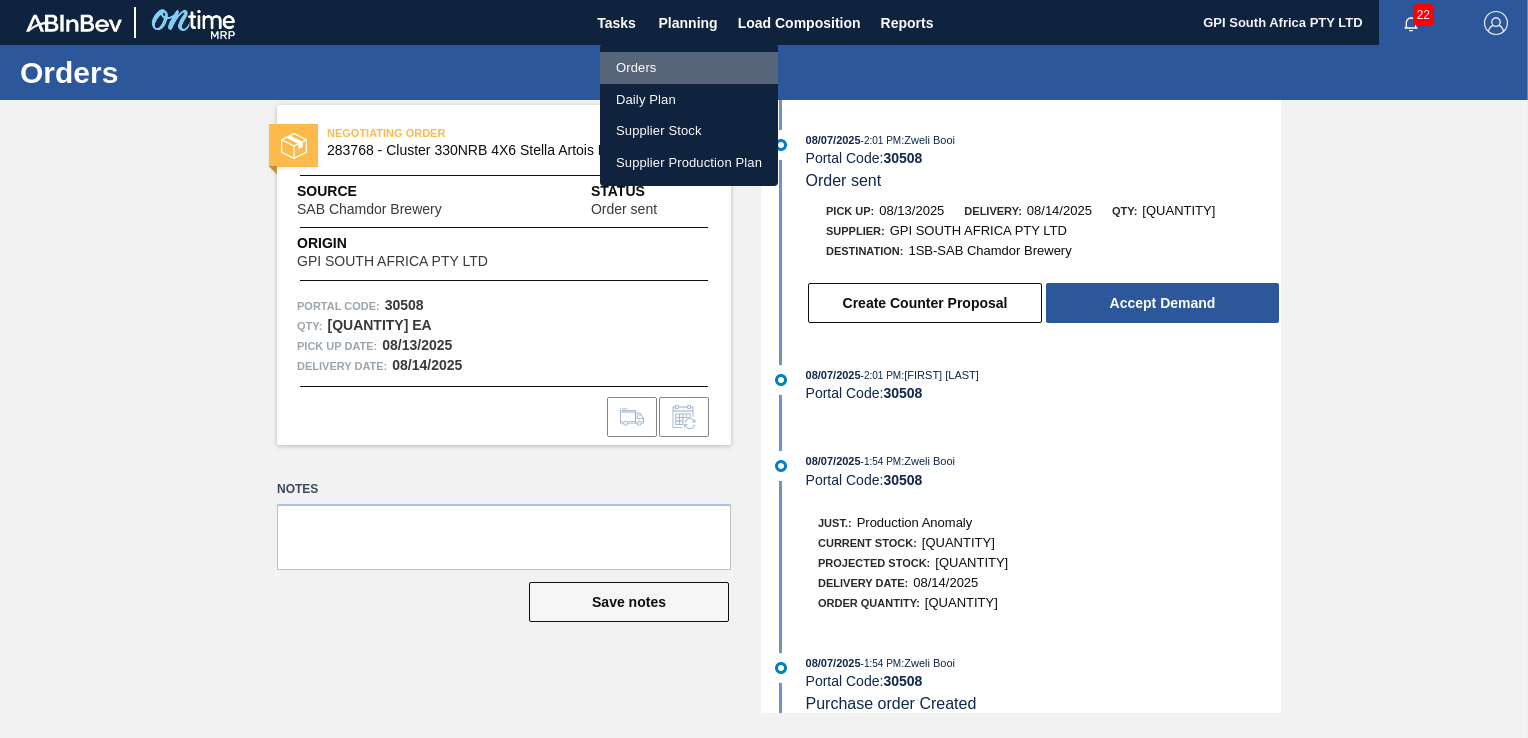click on "Orders" at bounding box center (689, 68) 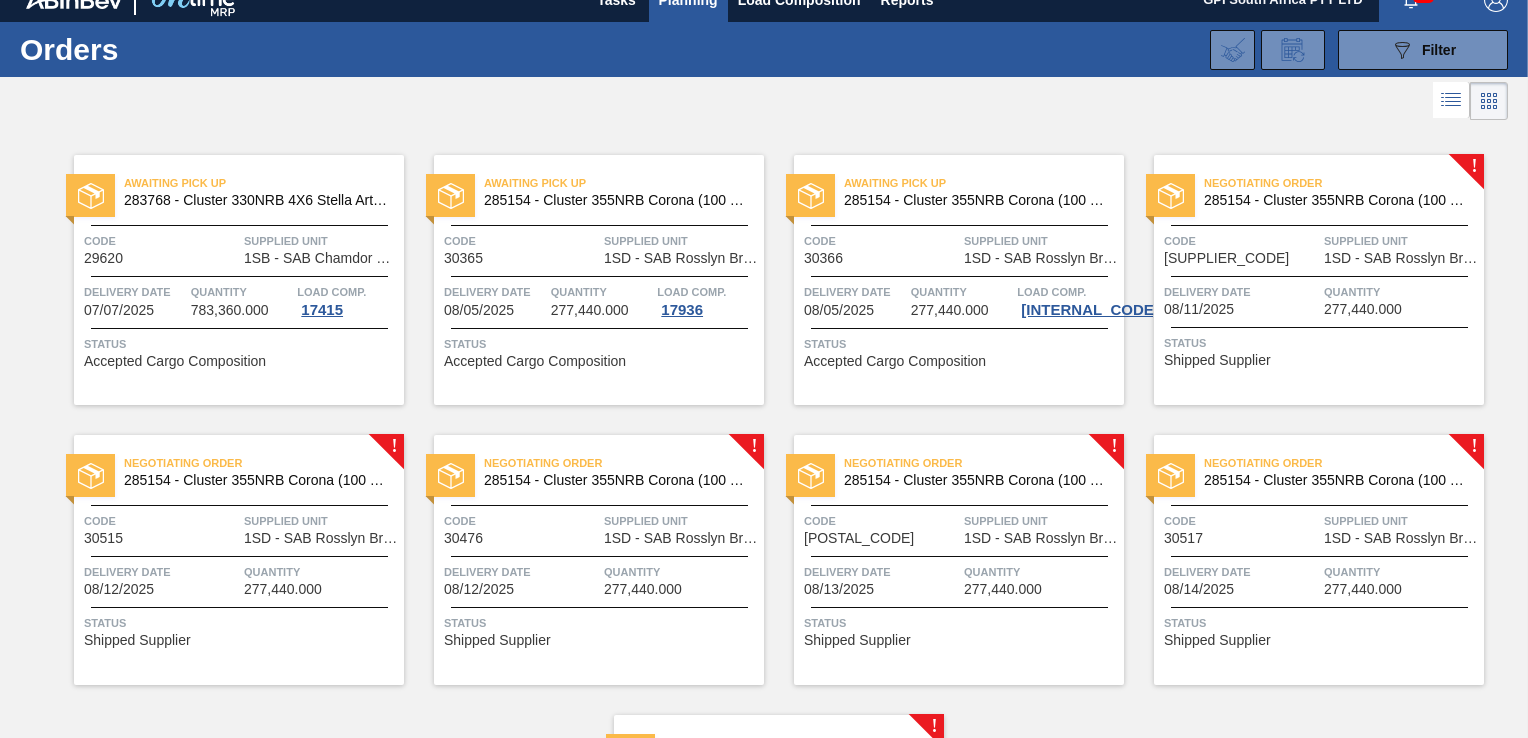scroll, scrollTop: 0, scrollLeft: 0, axis: both 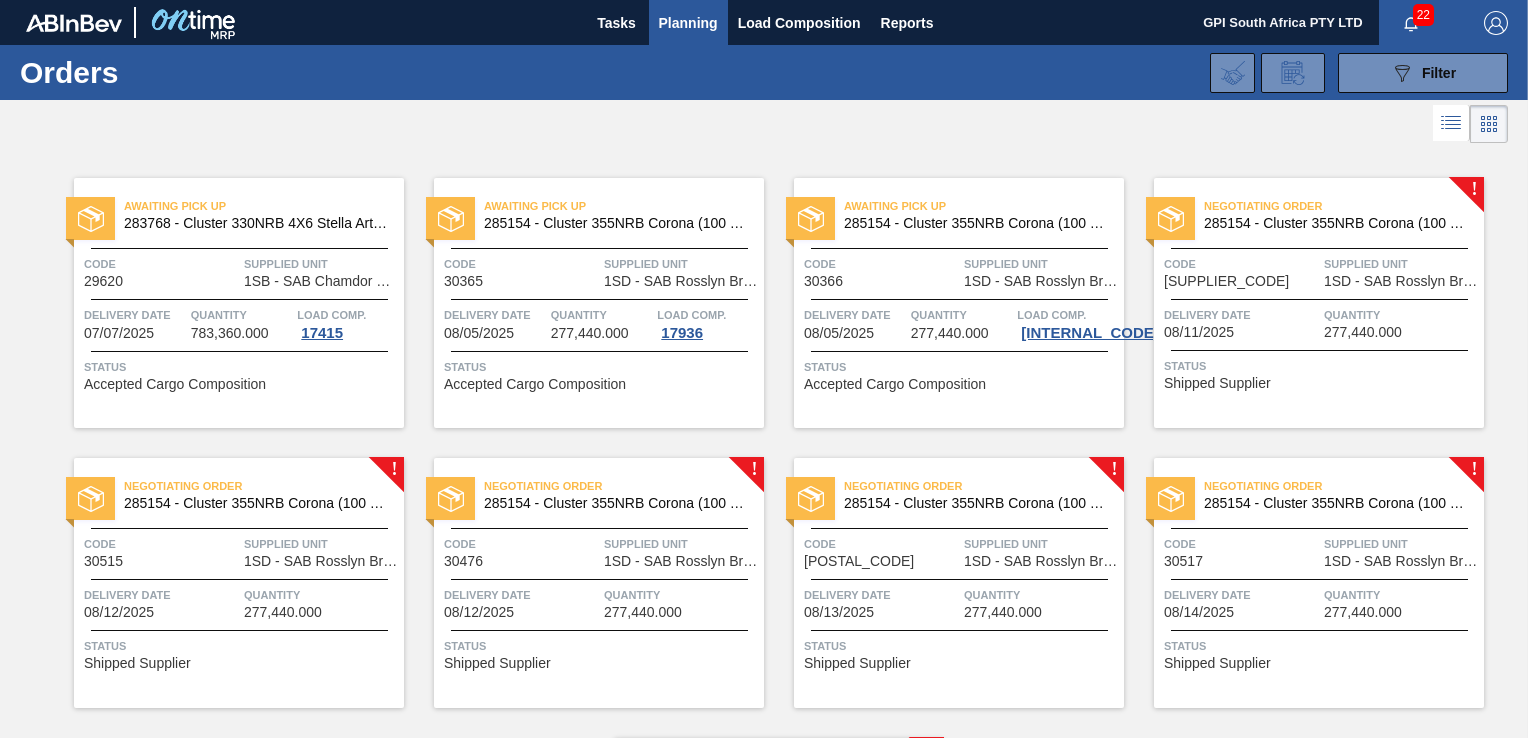 click on "Code [SUPPLIER_CODE]" at bounding box center (1241, 271) 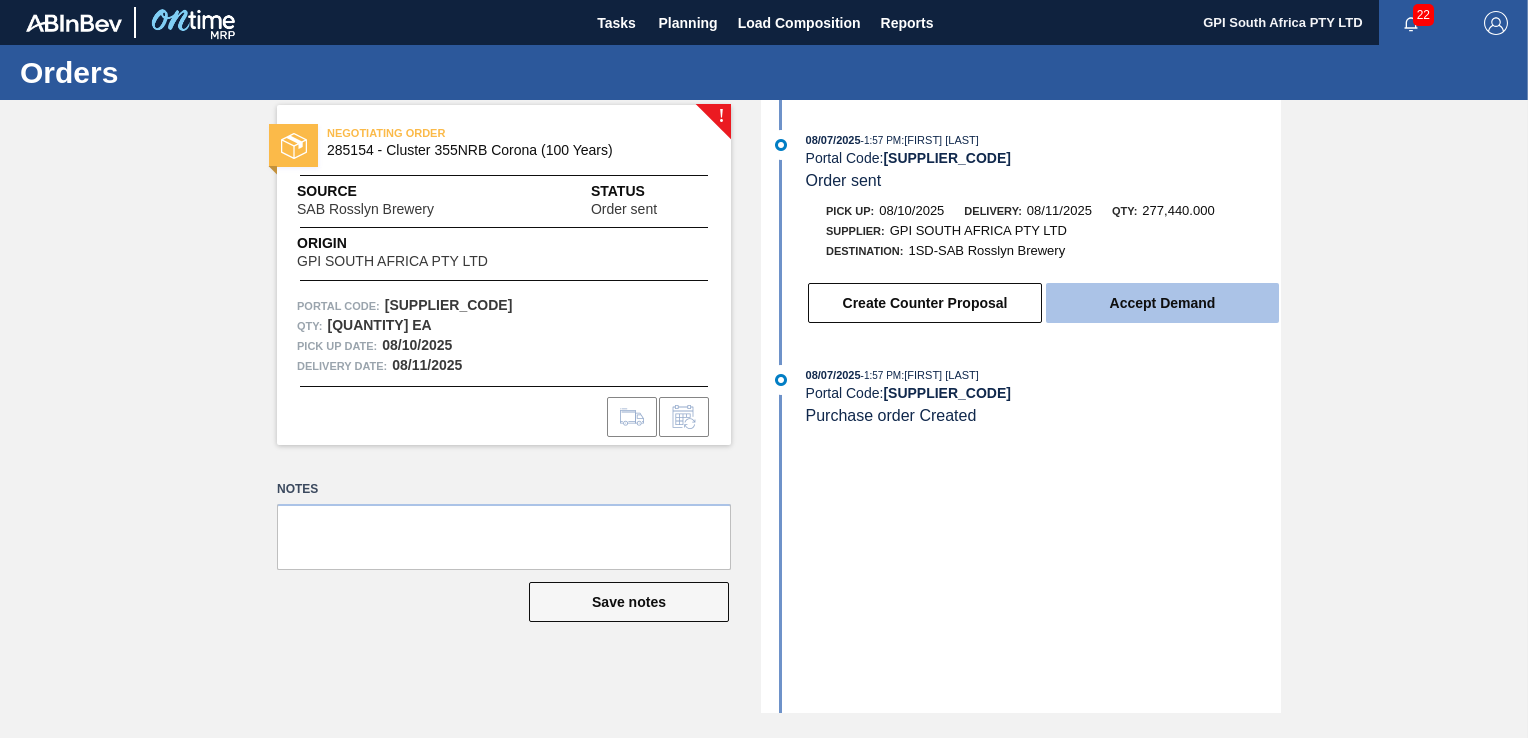 click on "Accept Demand" at bounding box center (1162, 303) 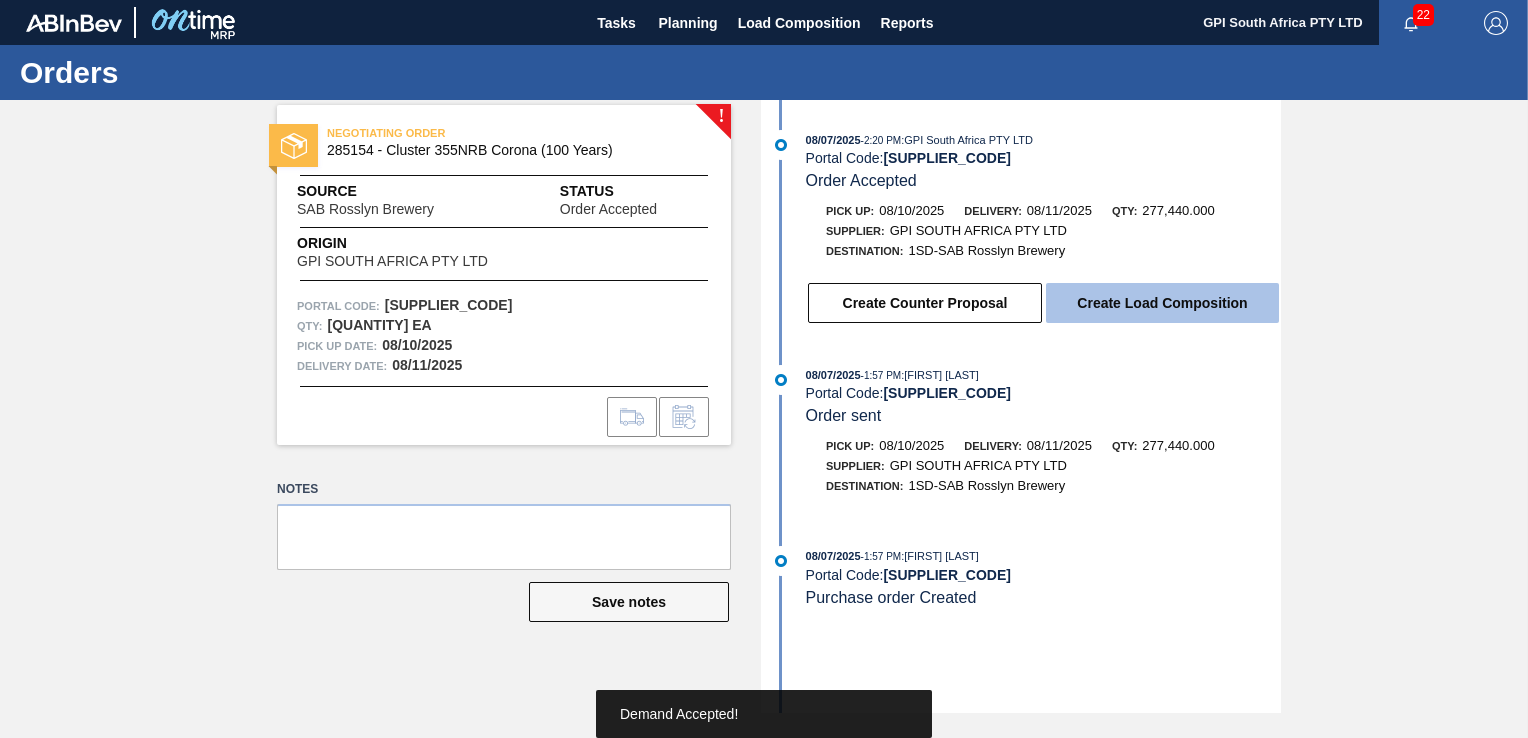 click on "Create Load Composition" at bounding box center [1162, 303] 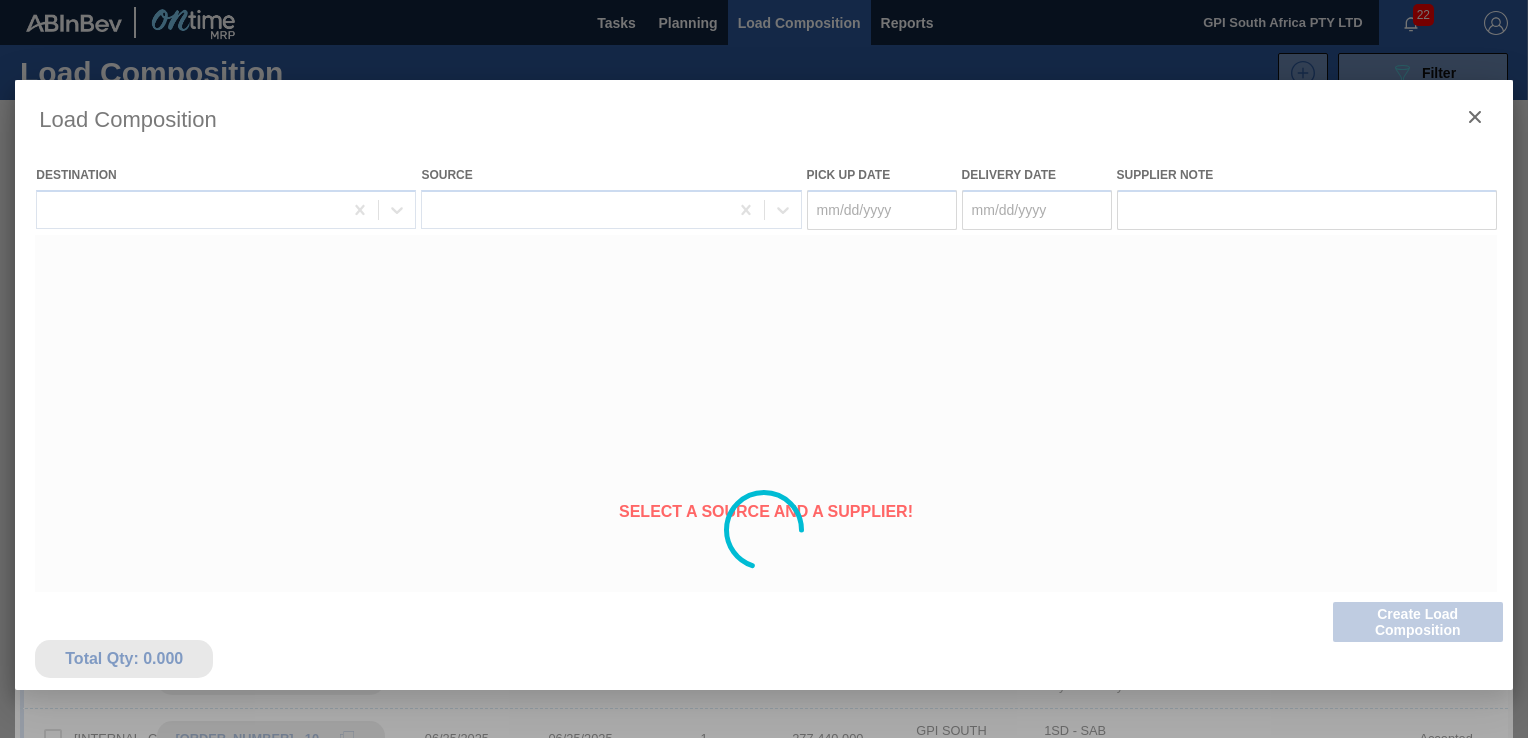 type on "08/10/2025" 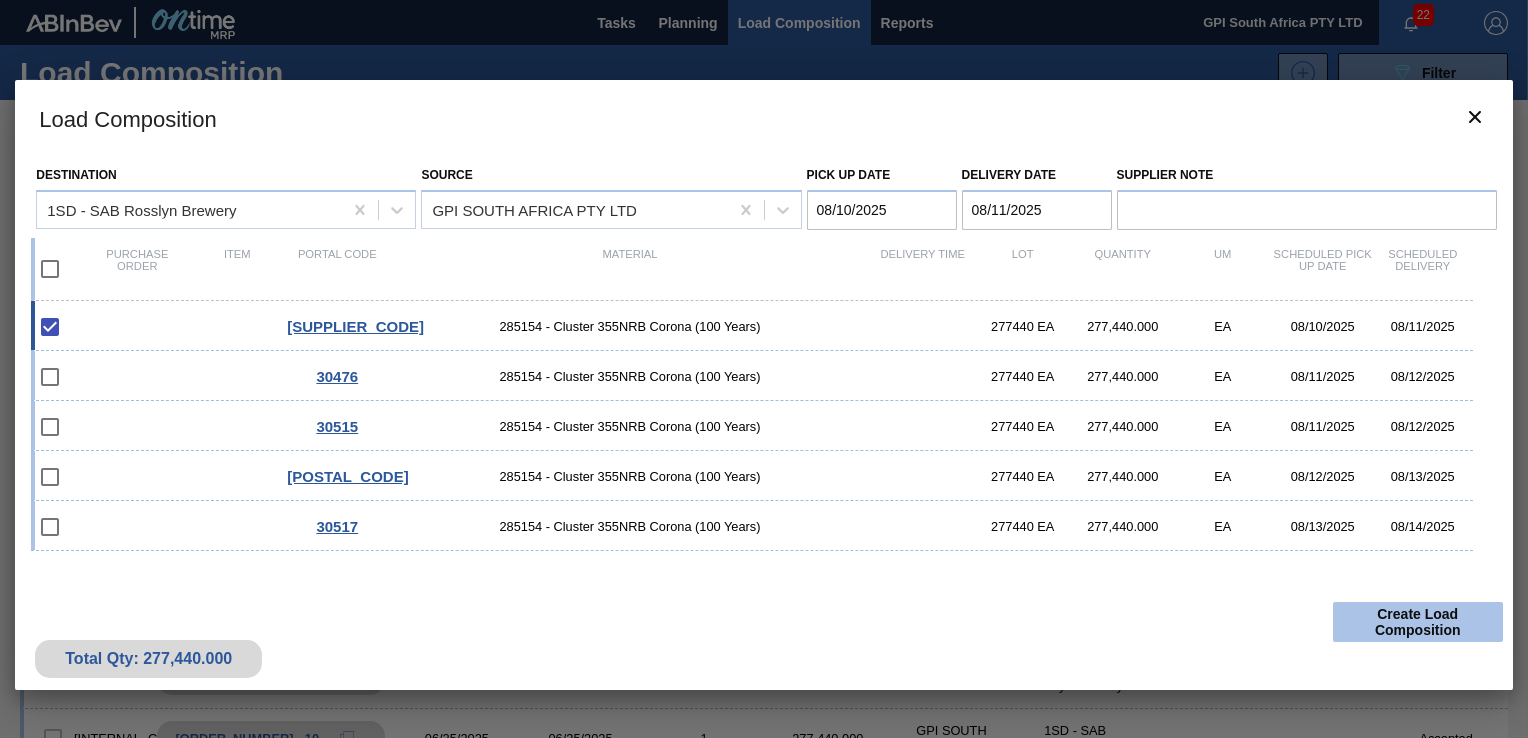 click on "Create Load Composition" at bounding box center [1418, 622] 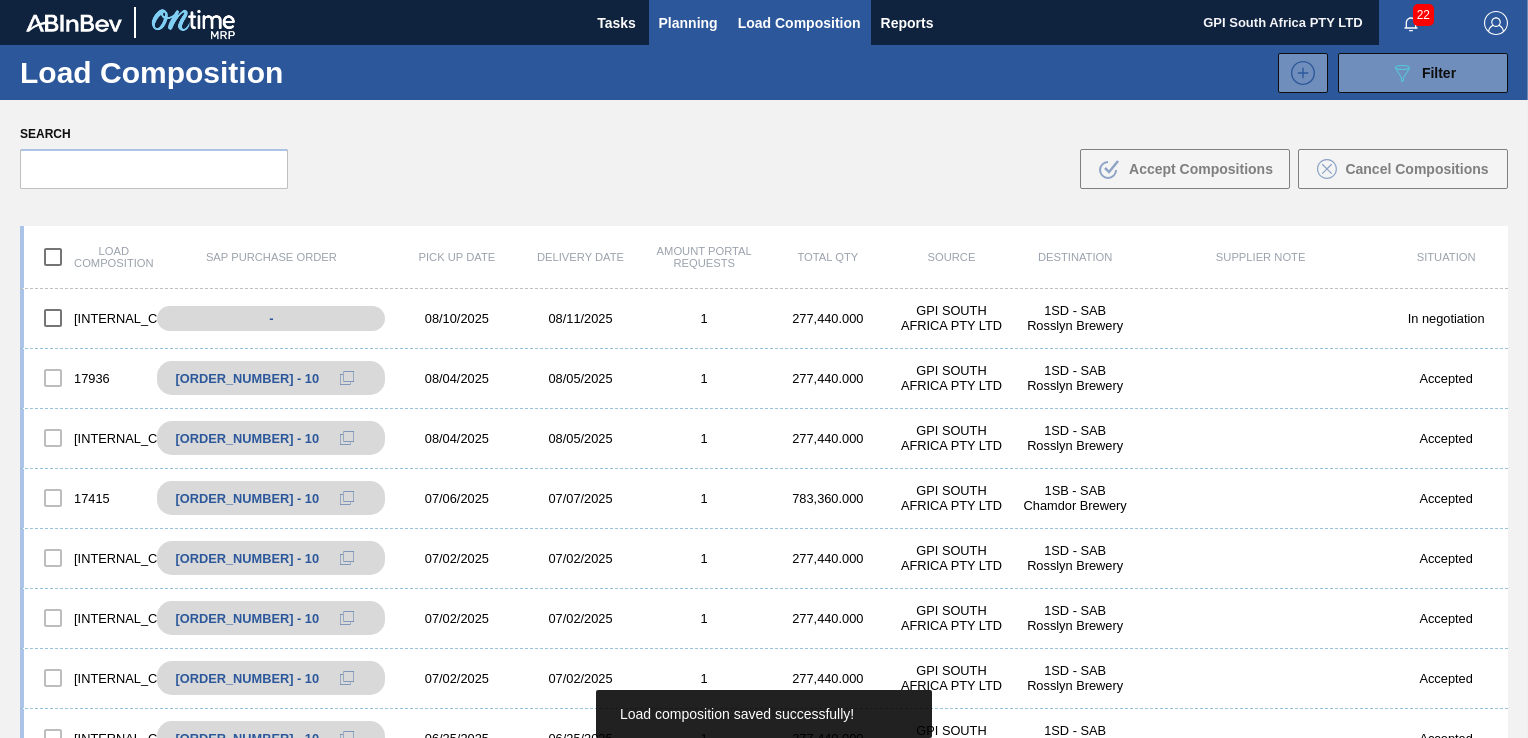 click on "Planning" at bounding box center (688, 23) 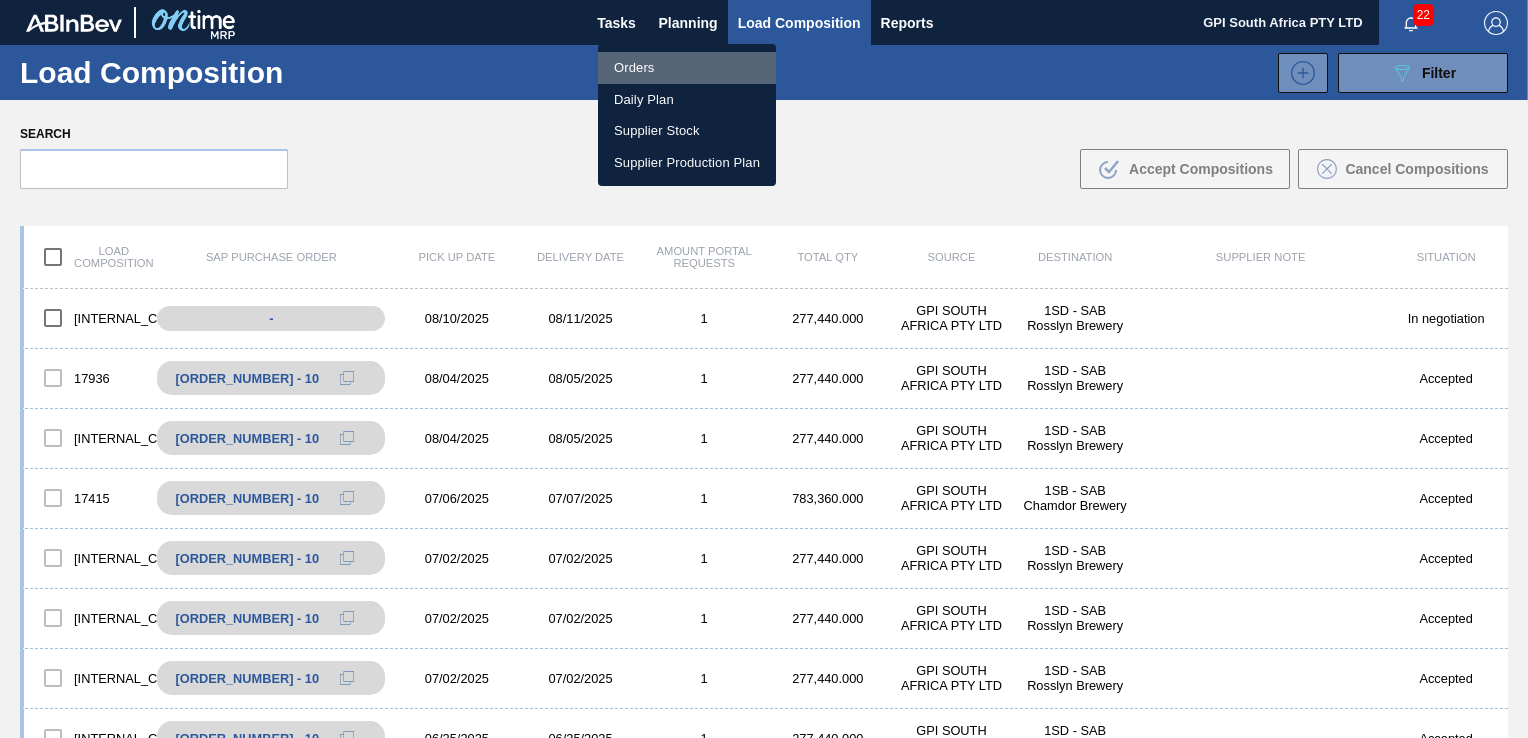 click on "Orders" at bounding box center [687, 68] 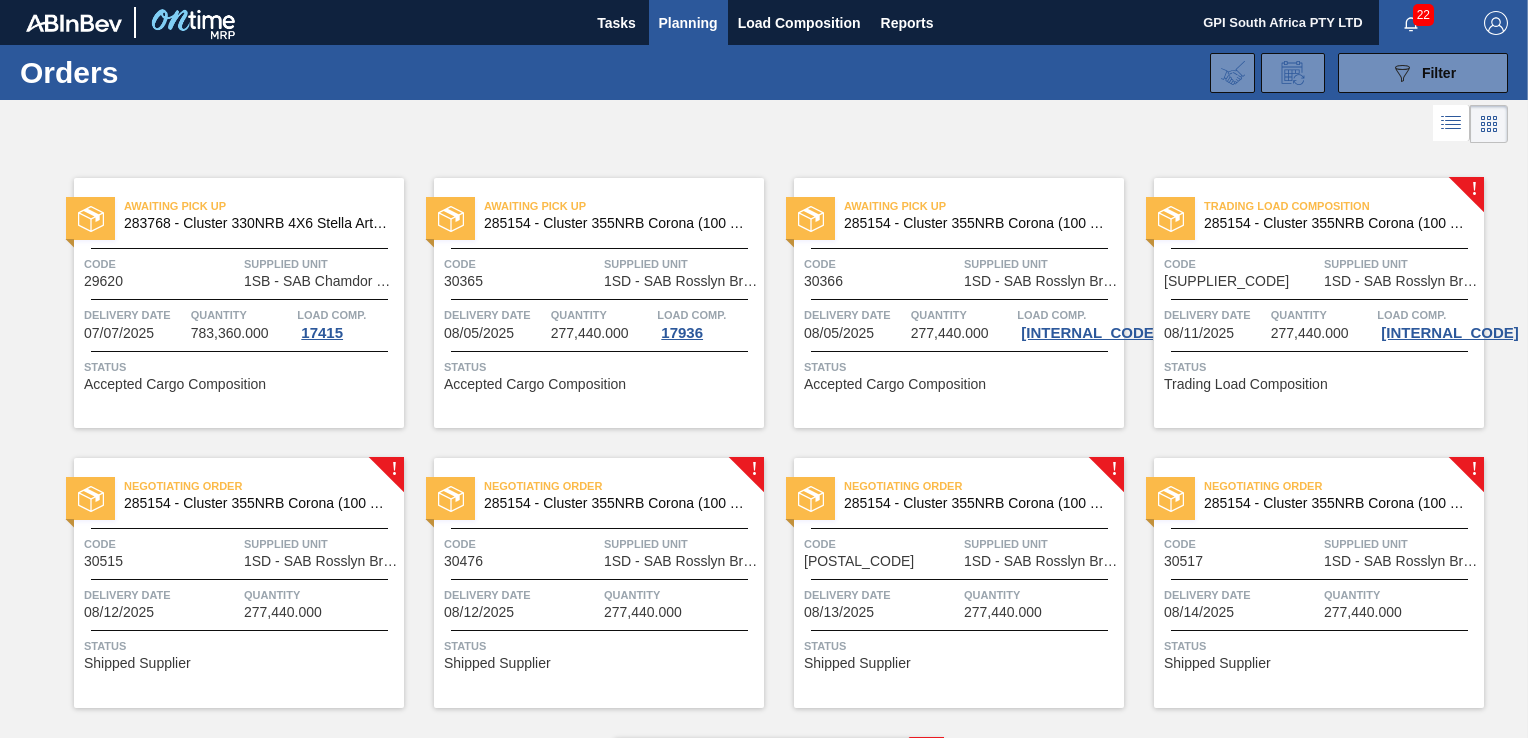 click at bounding box center (239, 579) 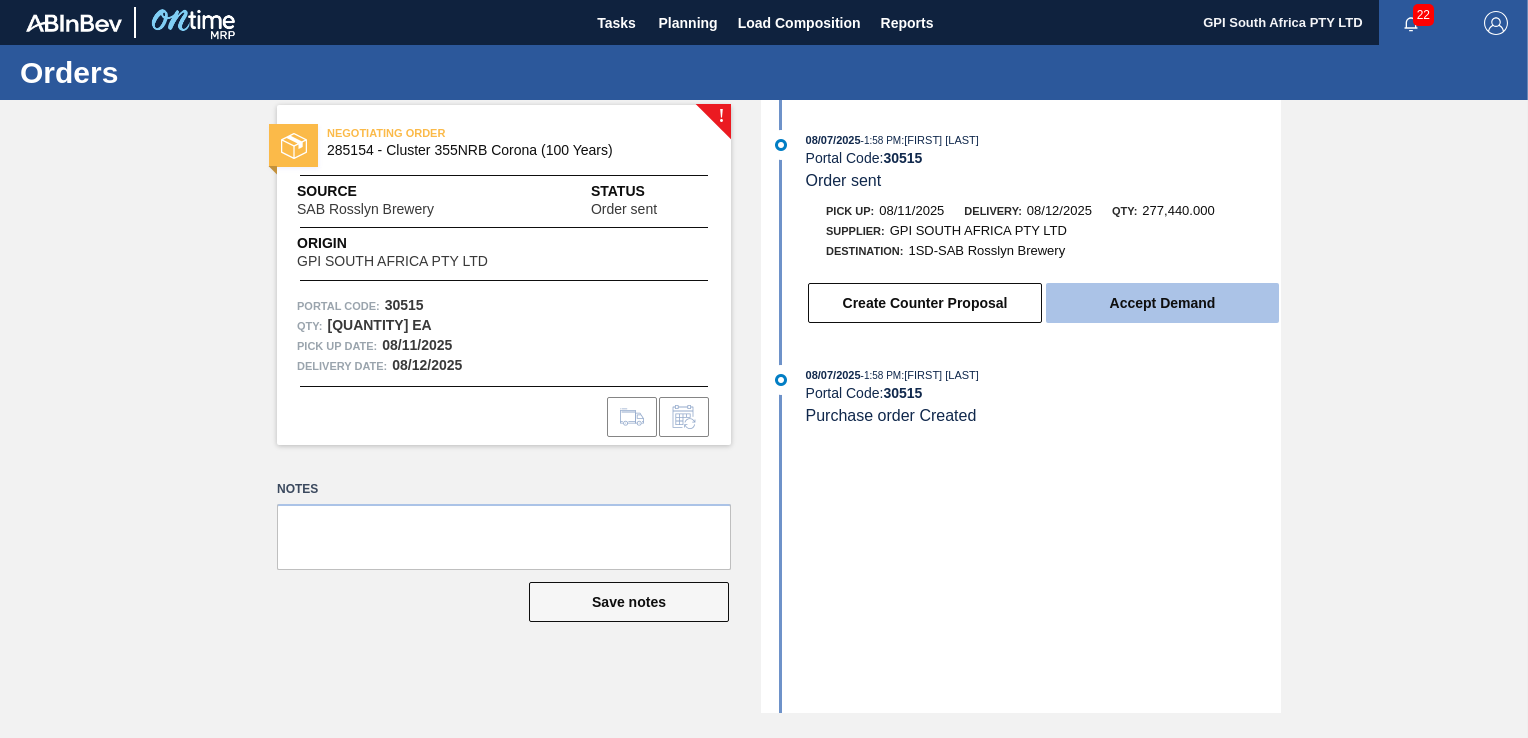 click on "Accept Demand" at bounding box center [1162, 303] 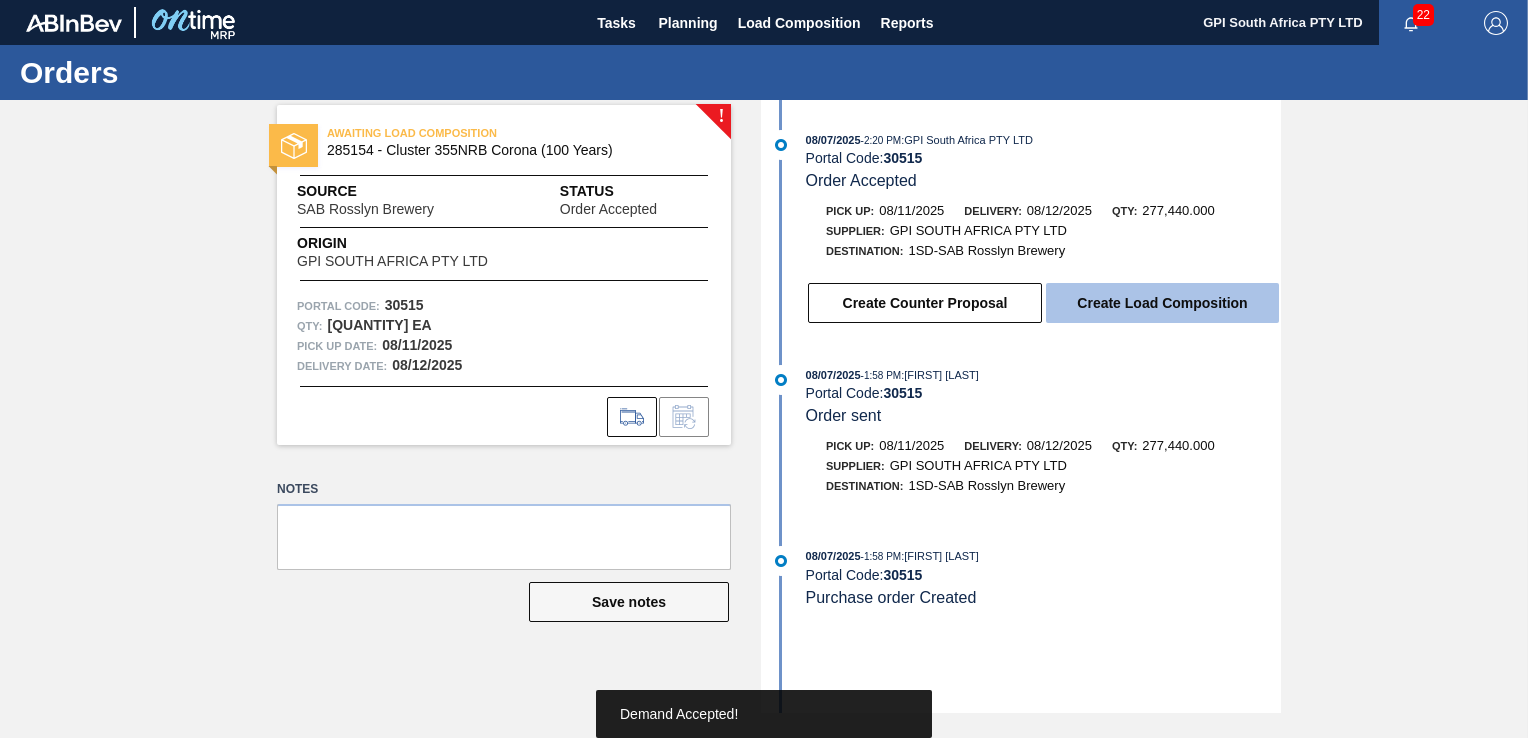 click on "Create Load Composition" at bounding box center [1162, 303] 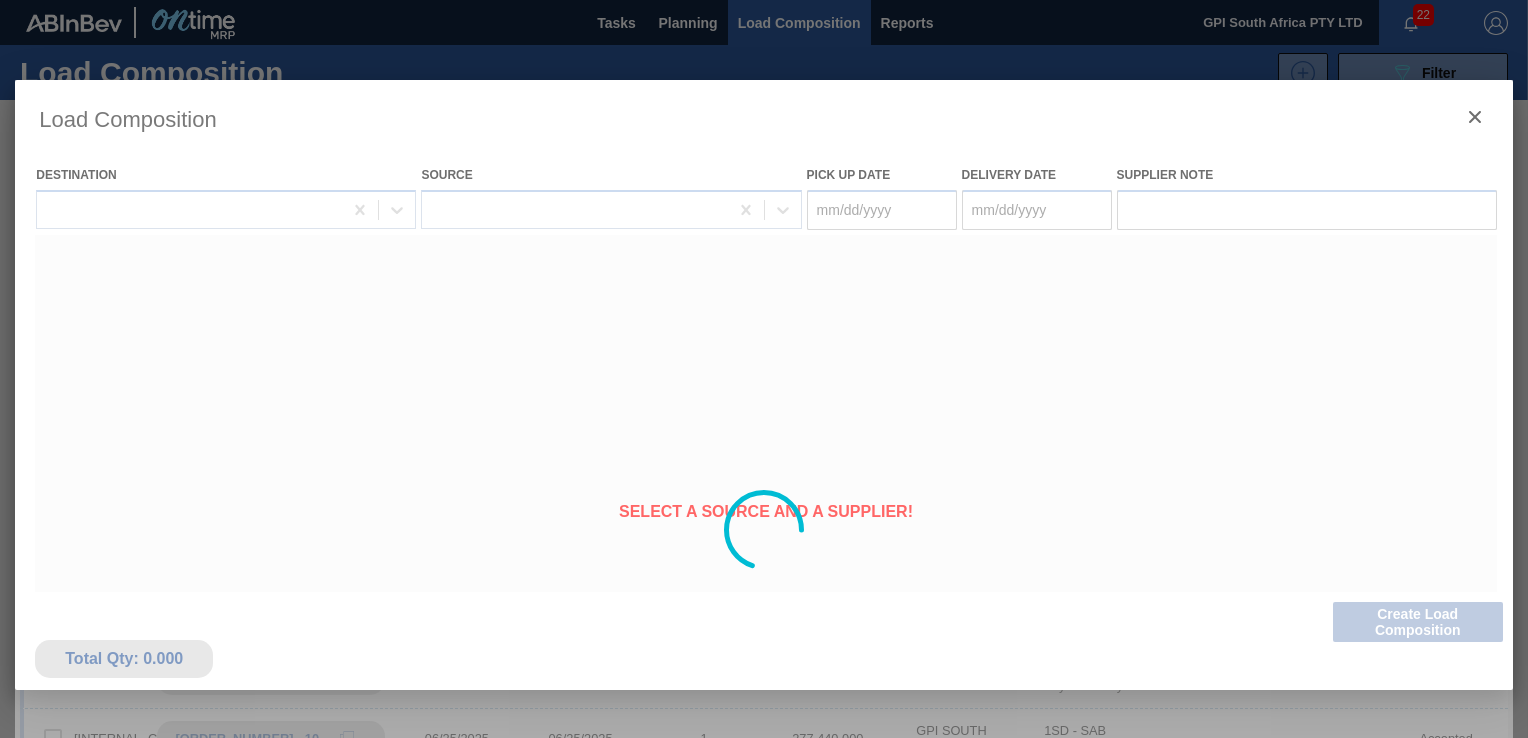 type on "08/11/2025" 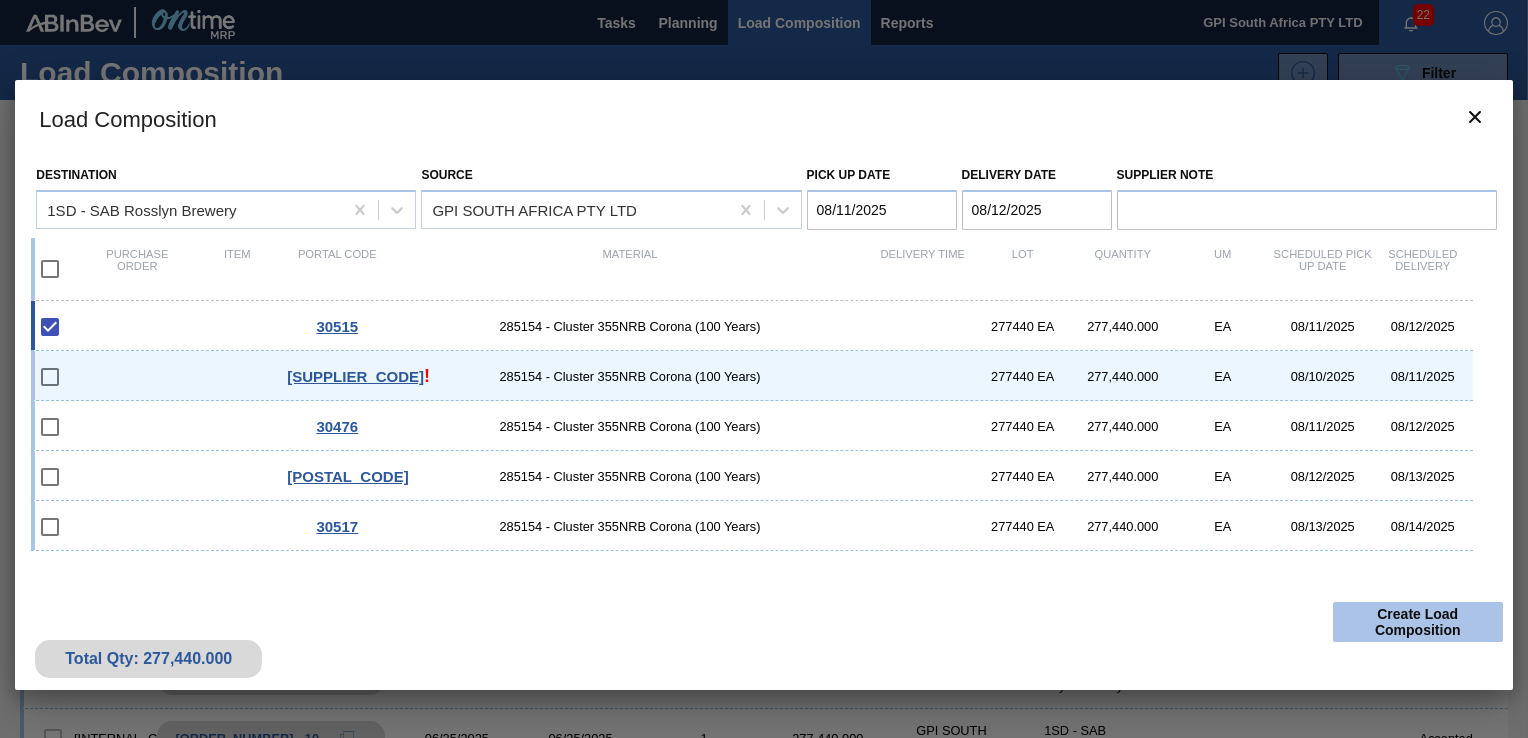 click on "Create Load Composition" at bounding box center (1418, 622) 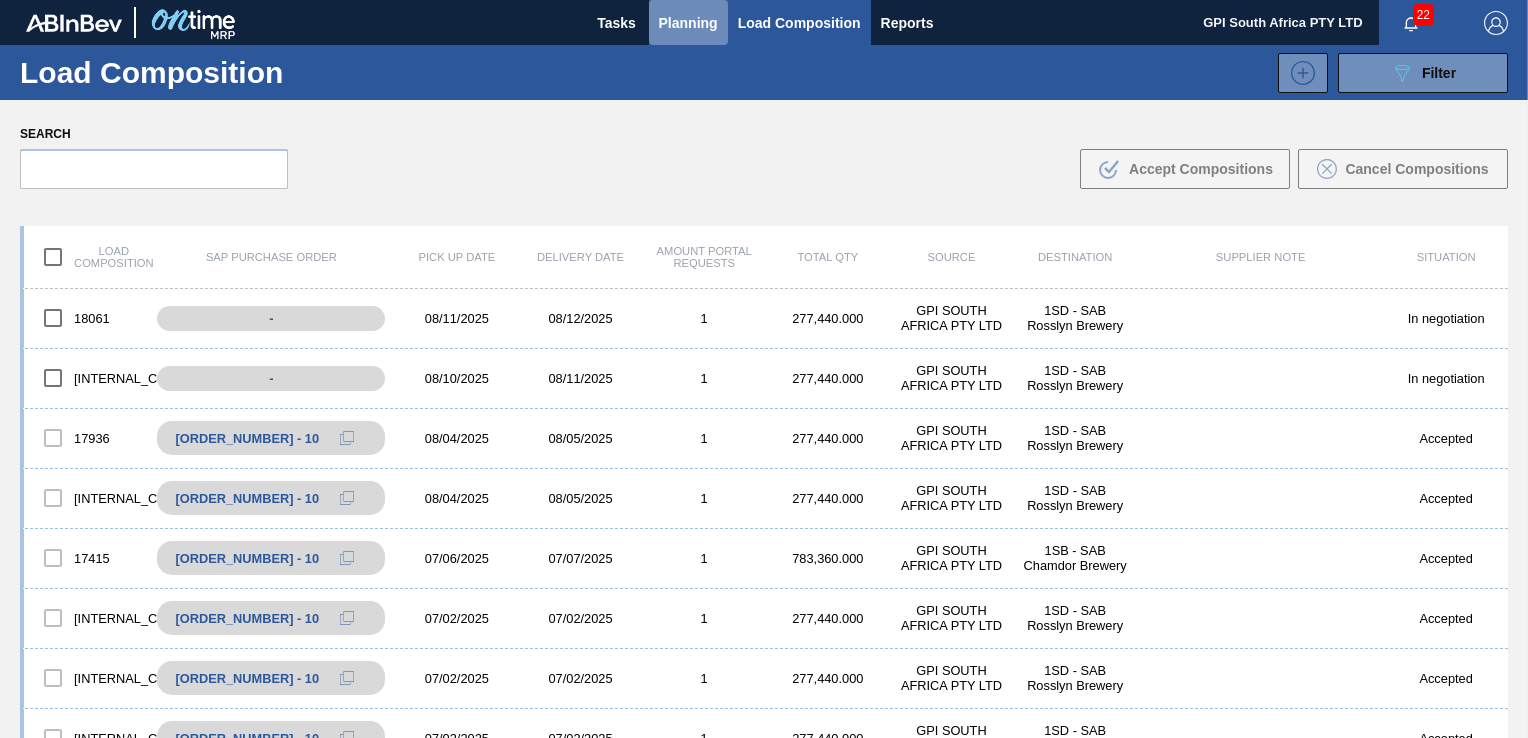 click on "Planning" at bounding box center [688, 23] 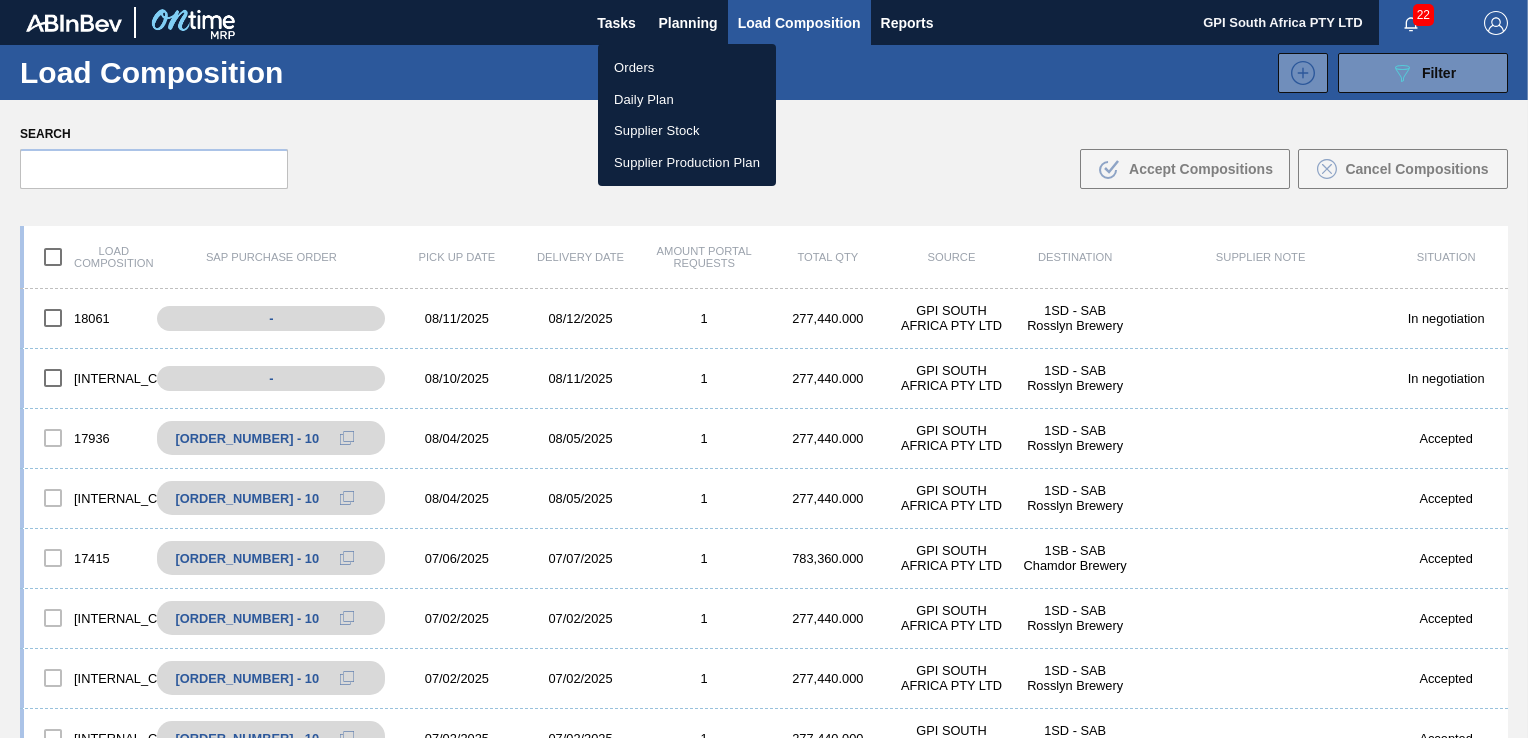 click on "Daily Plan" at bounding box center [687, 100] 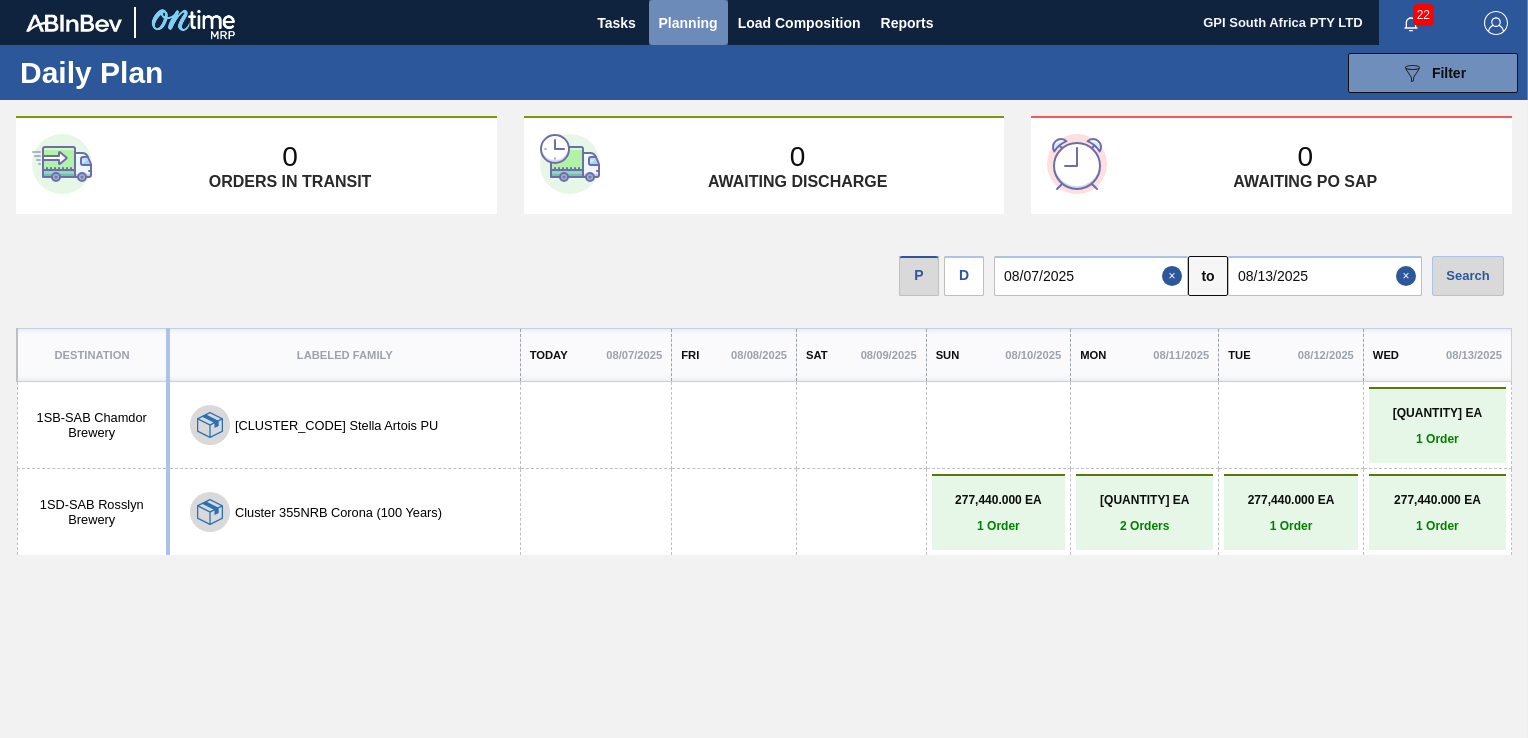 click on "Planning" at bounding box center [688, 22] 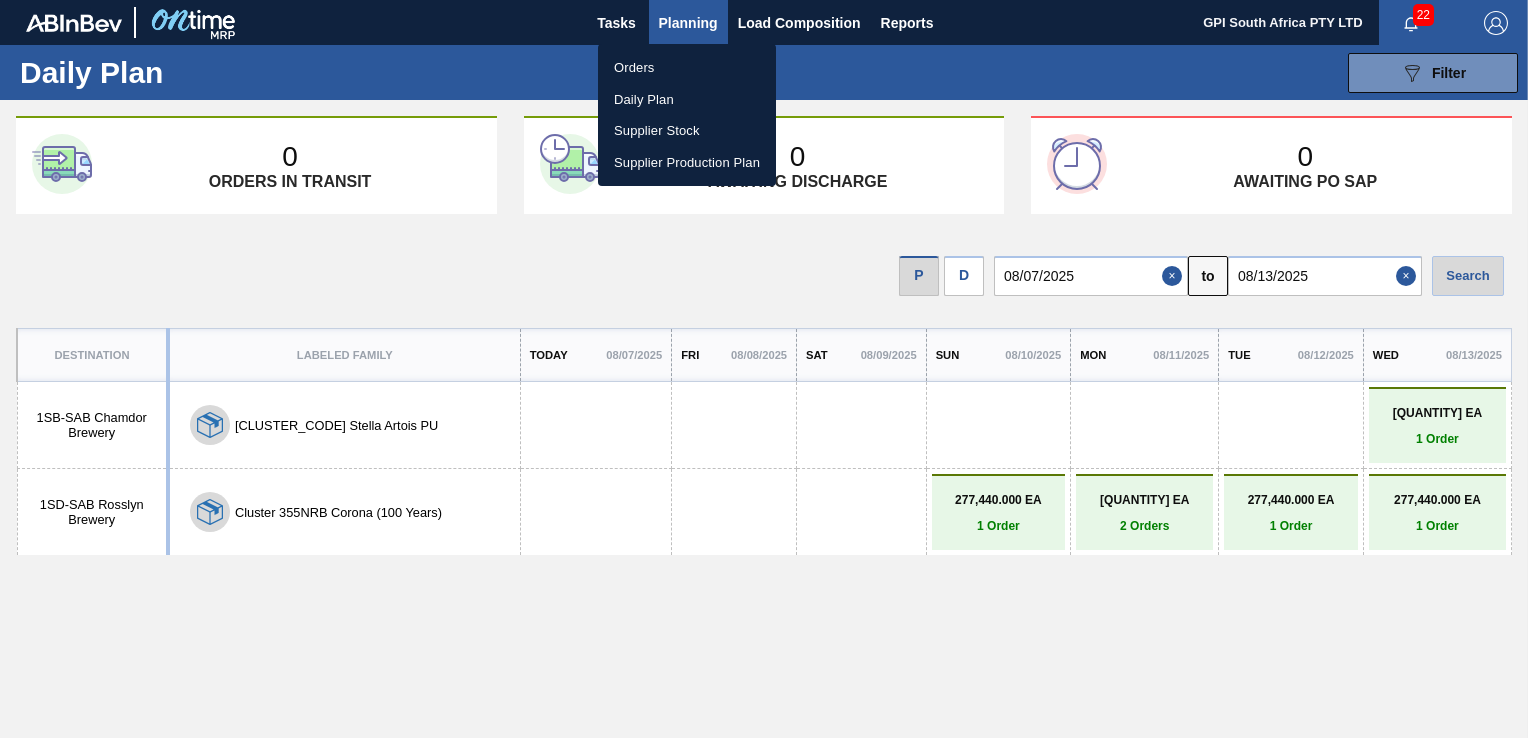 click on "Orders" at bounding box center (687, 68) 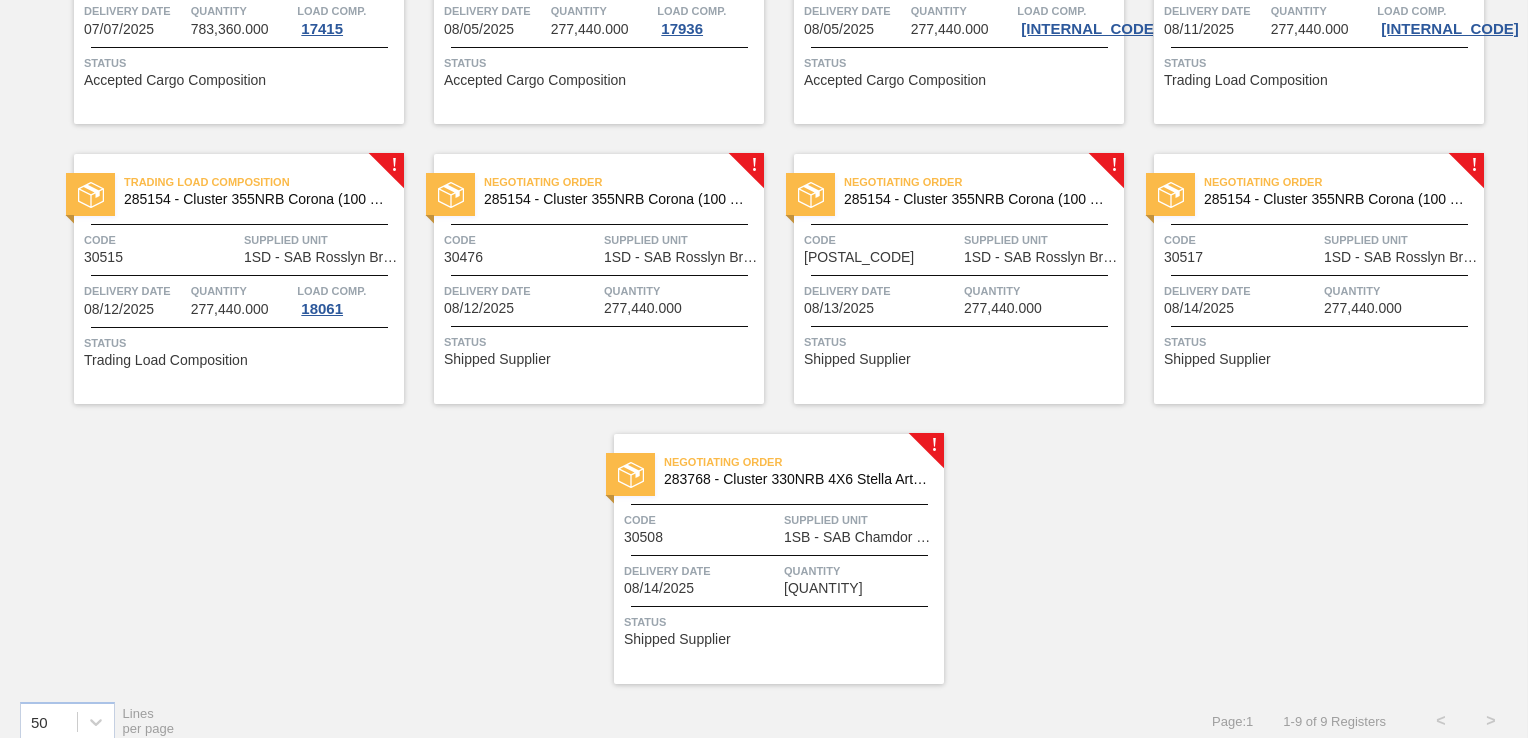 scroll, scrollTop: 323, scrollLeft: 0, axis: vertical 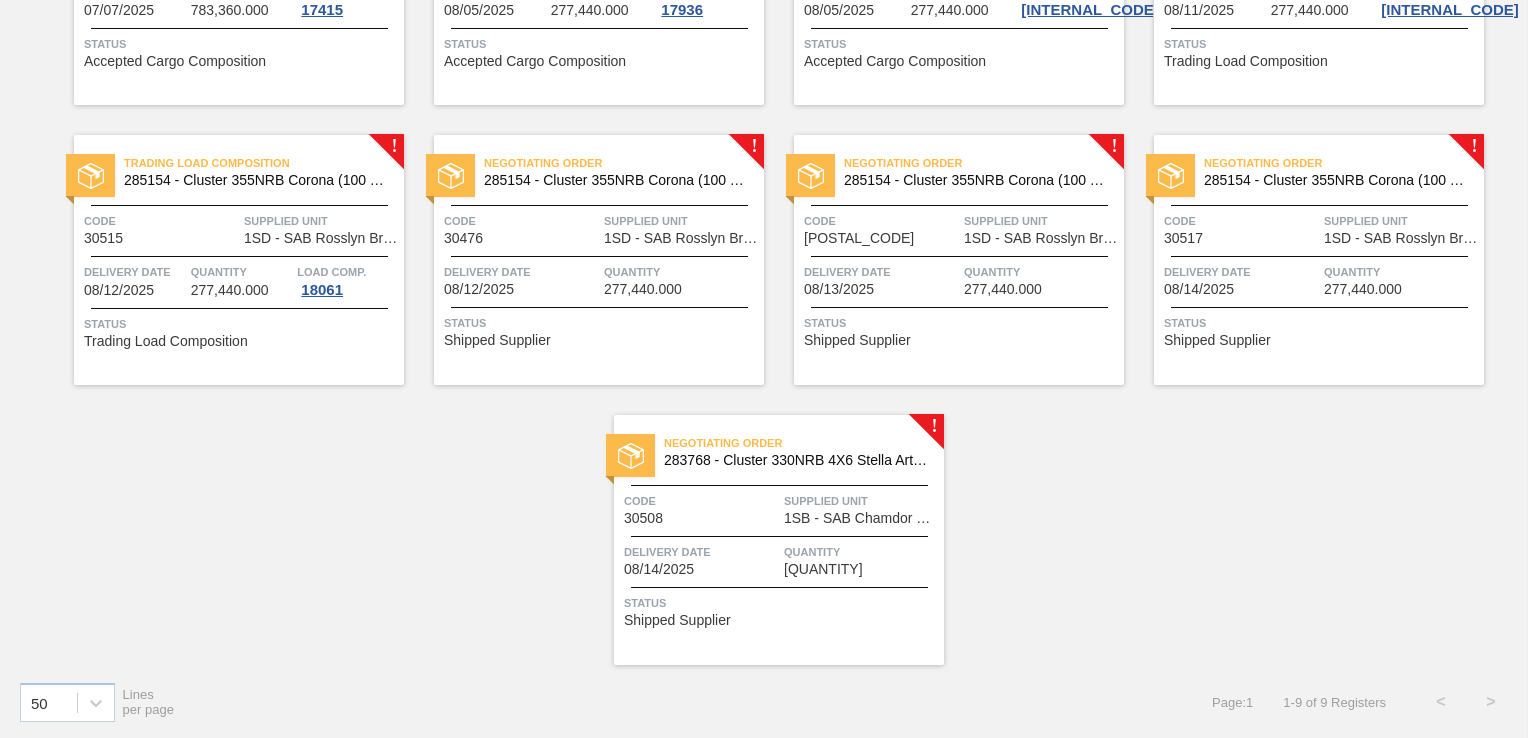 click on "Code [SUPPLIER_CODE]" at bounding box center [881, 228] 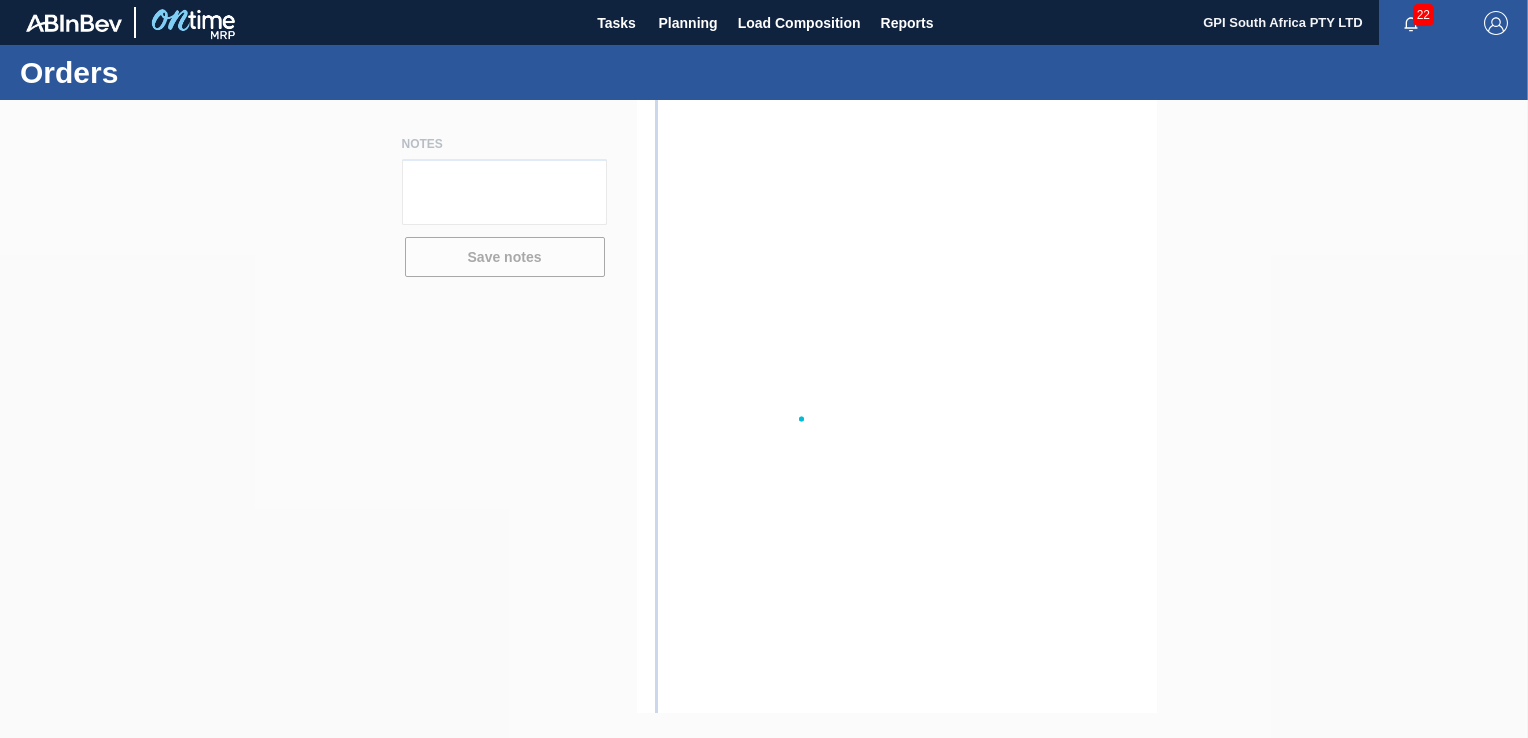 scroll, scrollTop: 0, scrollLeft: 0, axis: both 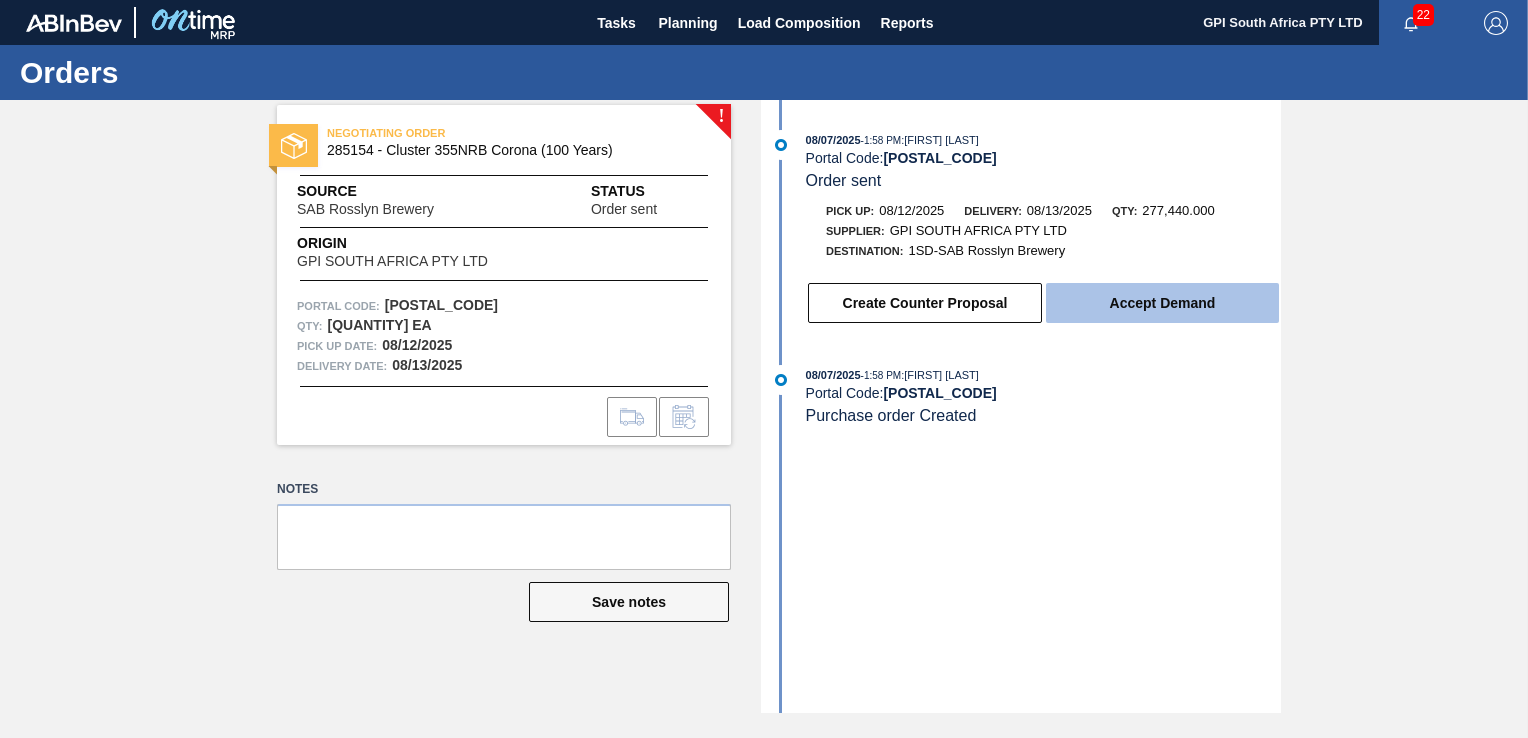 click on "Accept Demand" at bounding box center (1162, 303) 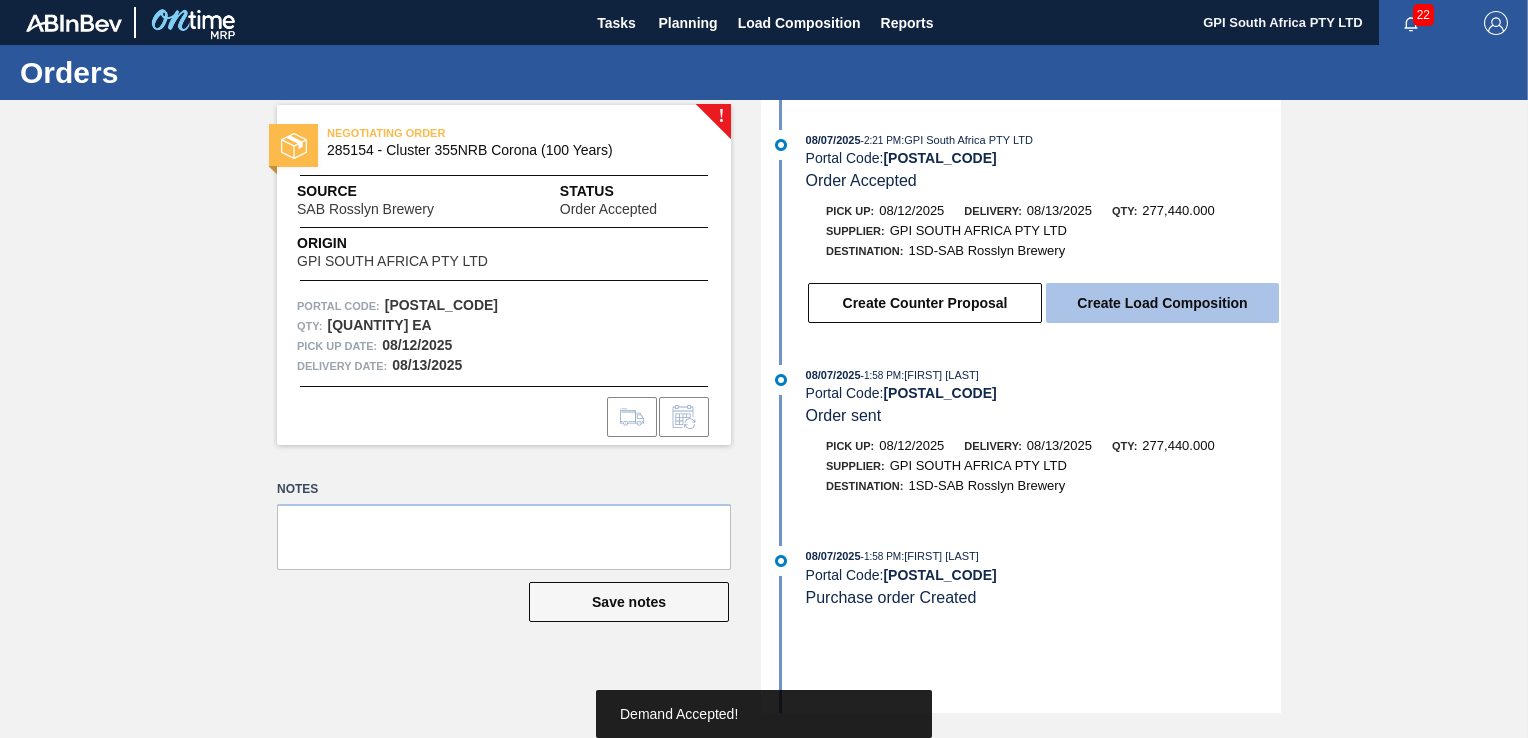 click on "Create Load Composition" at bounding box center (1162, 303) 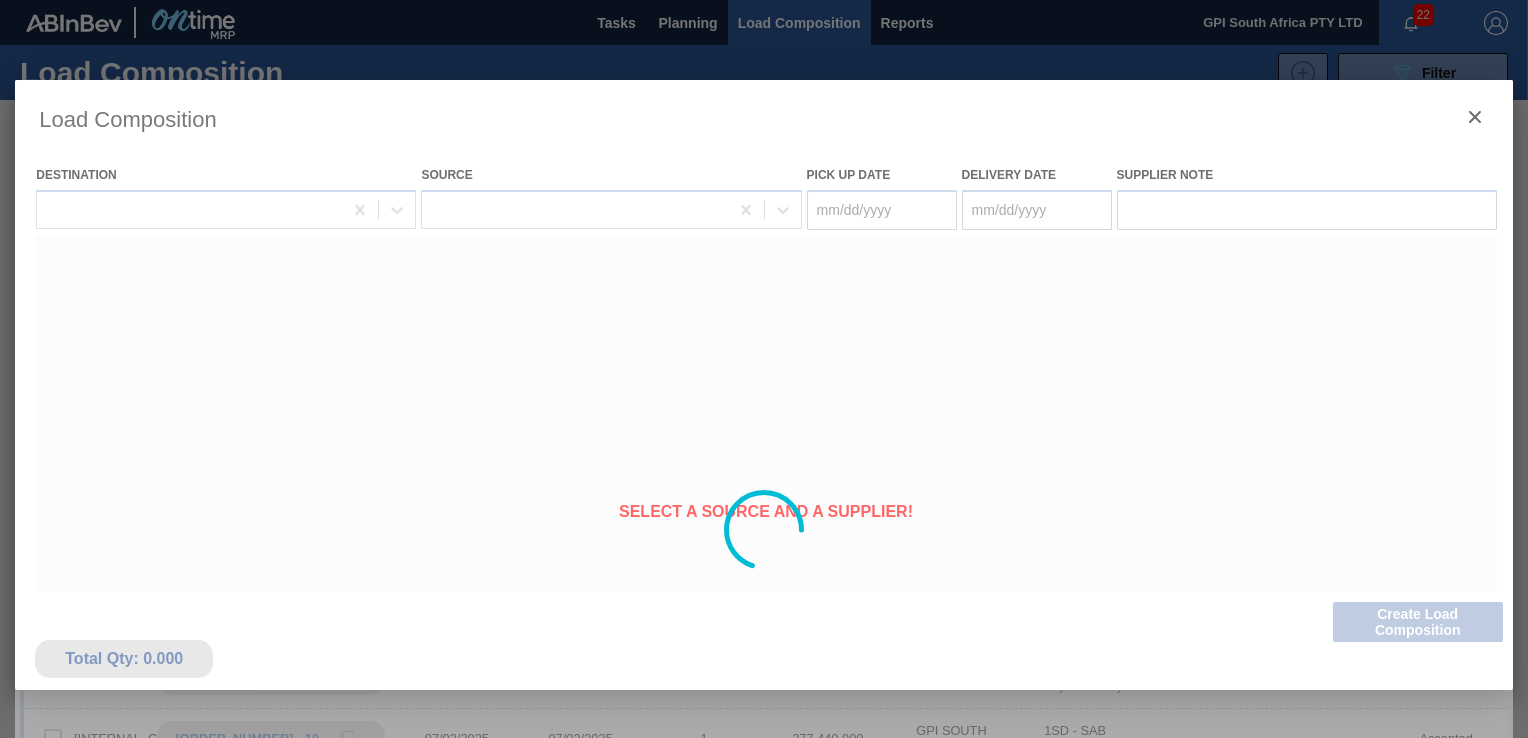 type on "08/12/2025" 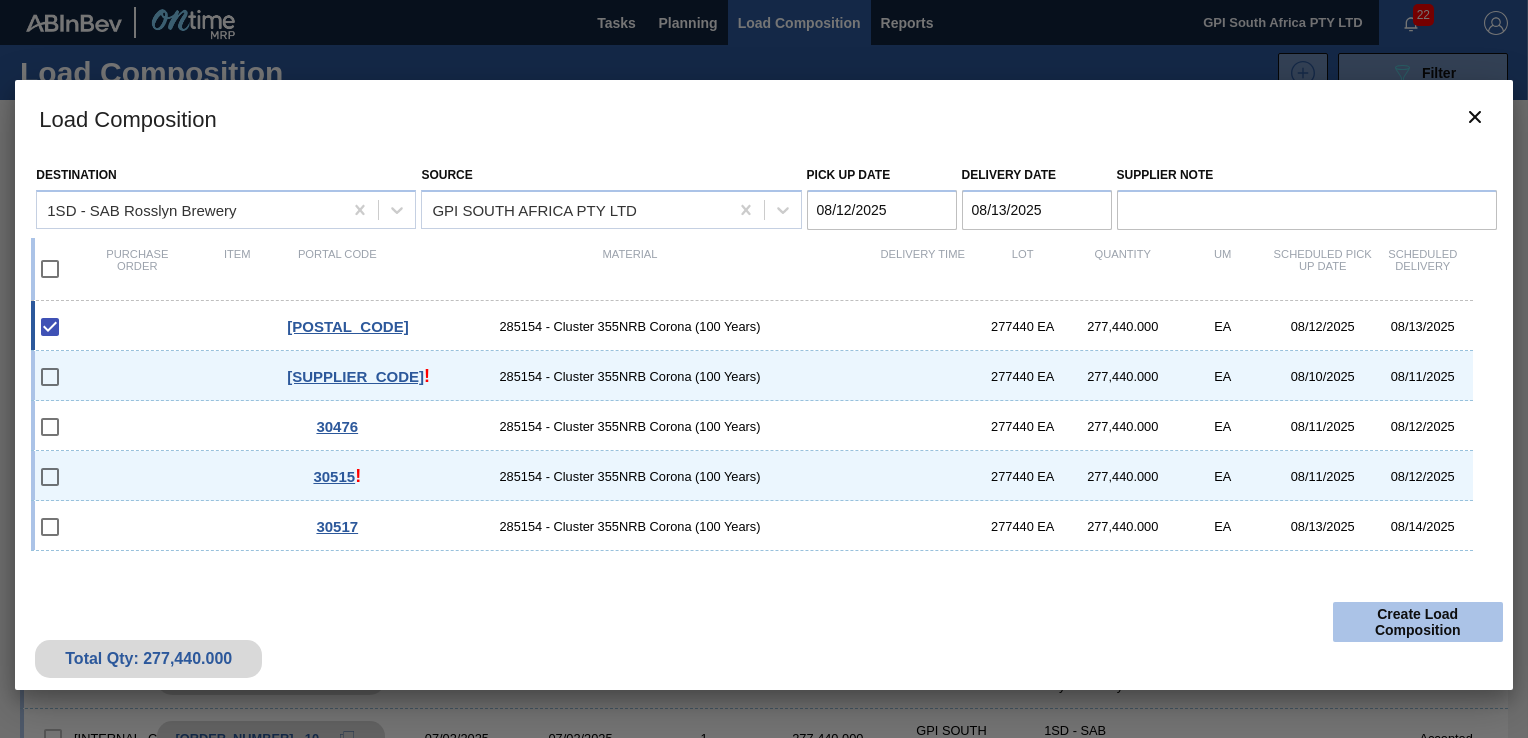 click on "Create Load Composition" at bounding box center (1418, 622) 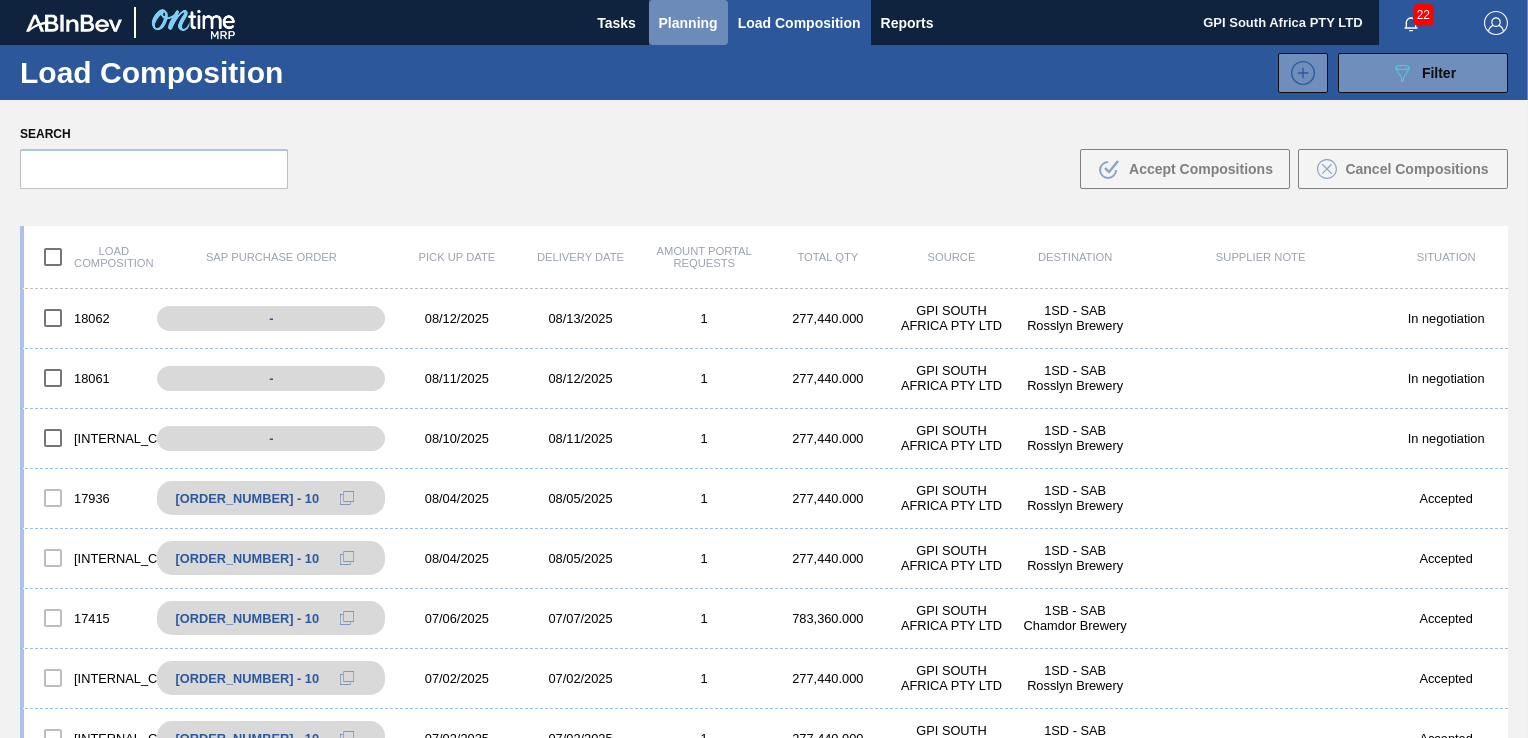 click on "Planning" at bounding box center [688, 23] 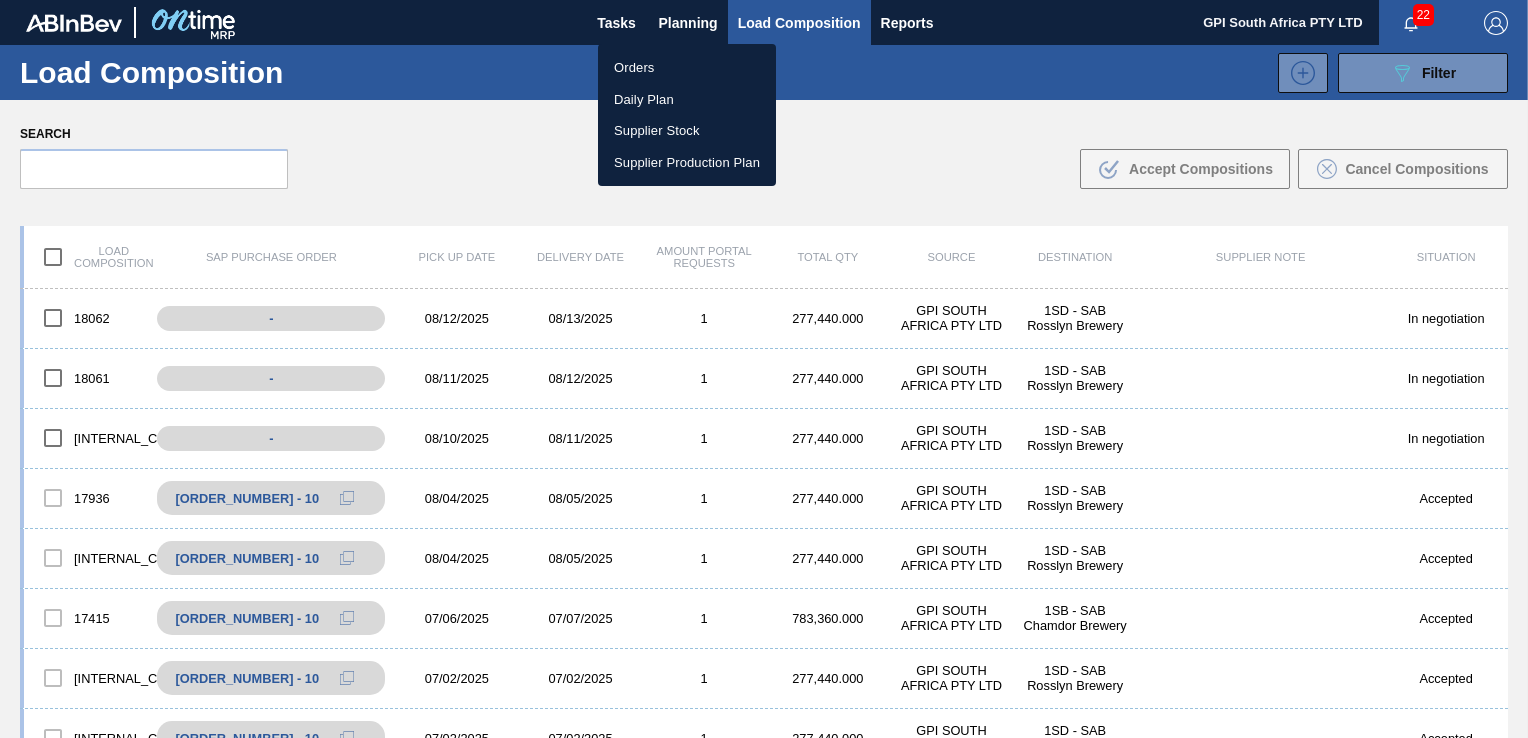 click on "Orders" at bounding box center (687, 68) 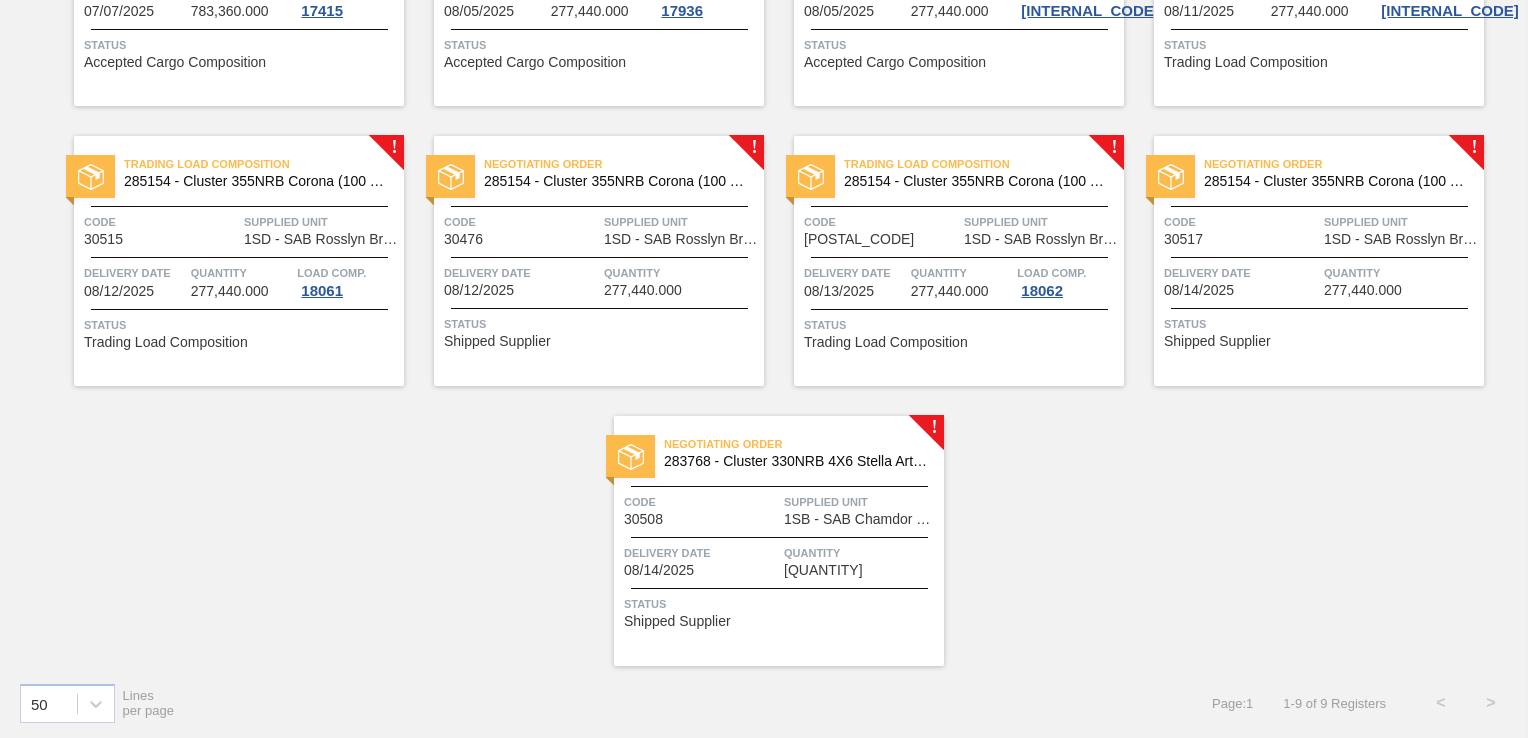 scroll, scrollTop: 323, scrollLeft: 0, axis: vertical 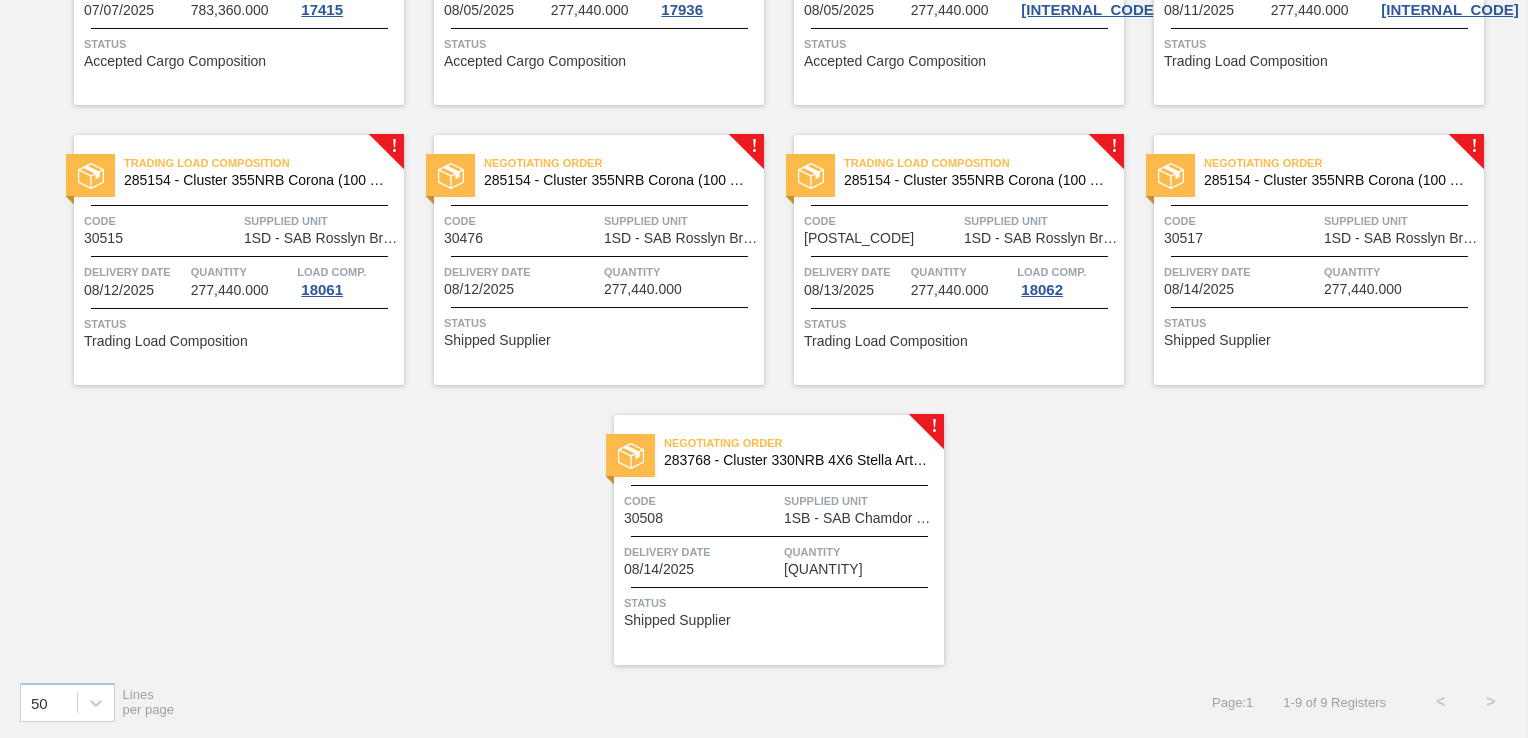 click on "Negotiating Order [ORDER_NUMBER] - [CLUSTER_CODE] Corona (100 Years) Code [SUPPLIER_CODE] Supplied Unit 1SD - SAB [BREWERY_NAME] Brewery Delivery Date [DATE] Quantity [QUANTITY] Status Shipped Supplier" at bounding box center (1319, 260) 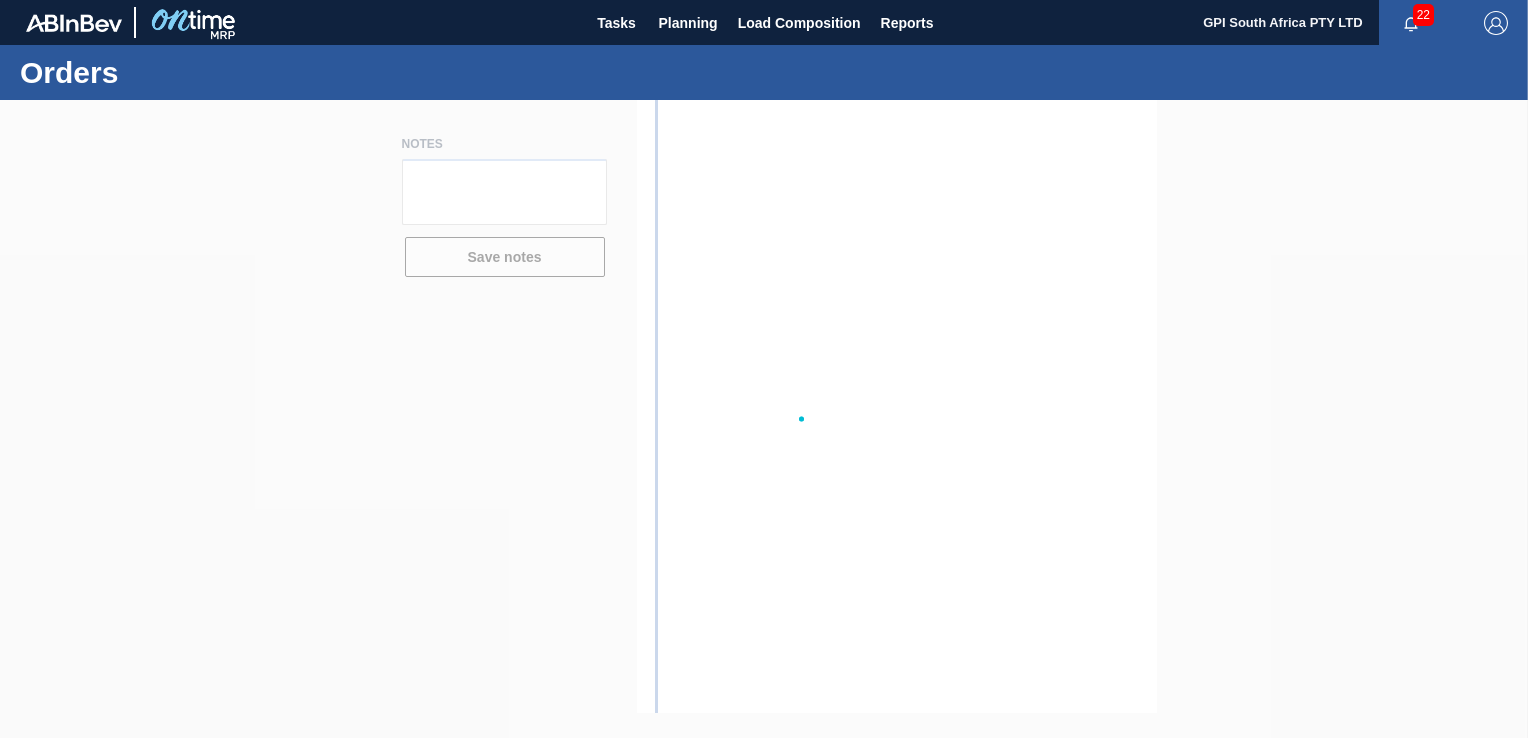 scroll, scrollTop: 0, scrollLeft: 0, axis: both 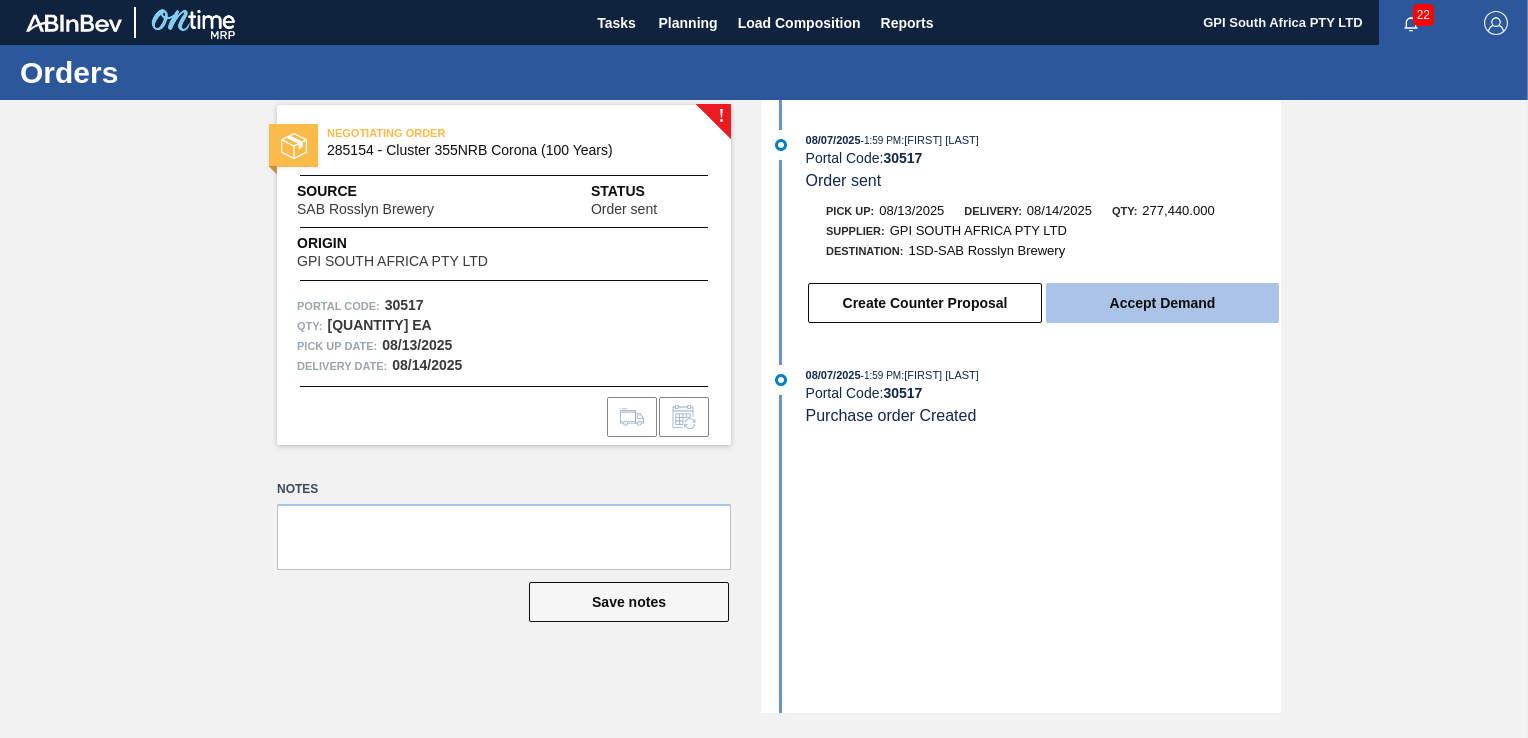click on "Accept Demand" at bounding box center [1162, 303] 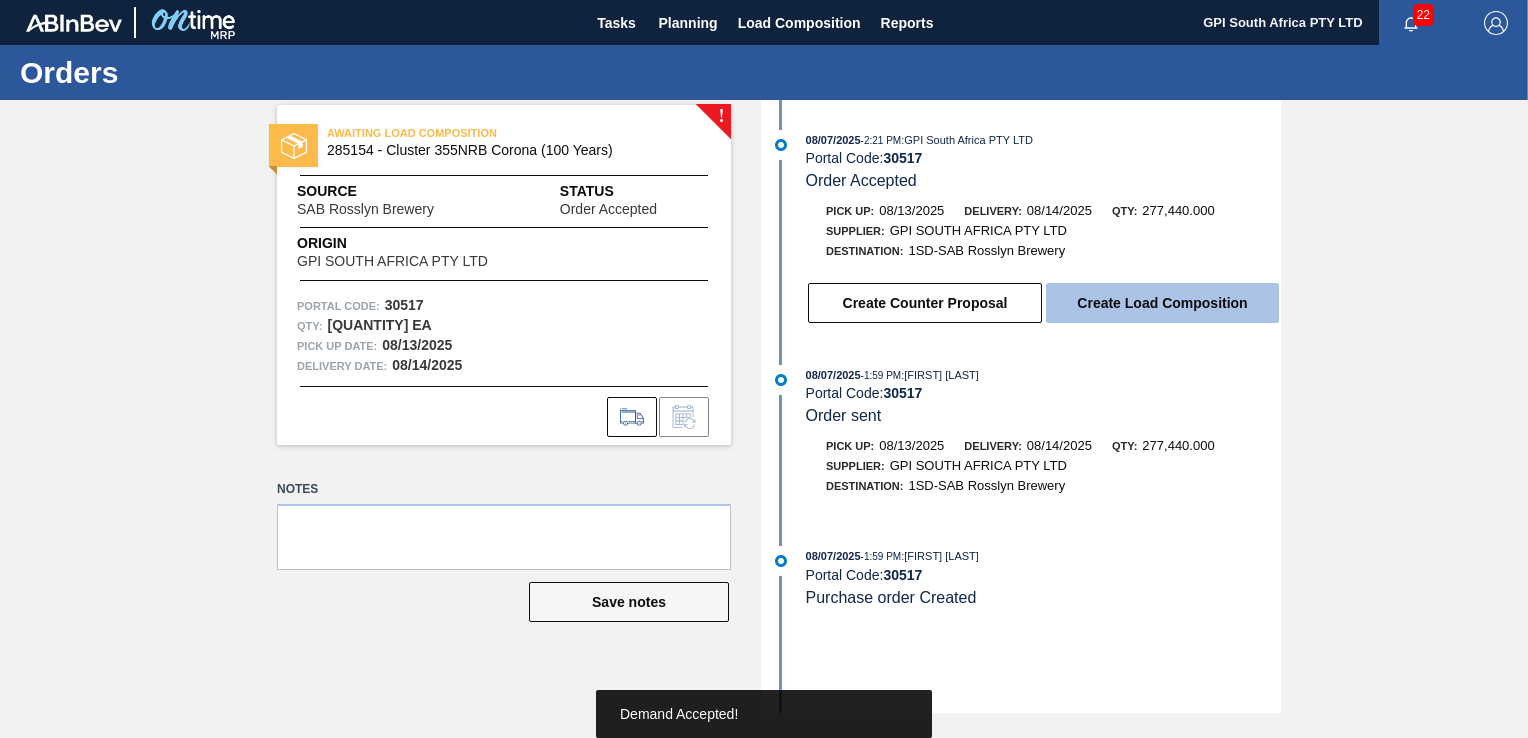 click on "Create Load Composition" at bounding box center [1162, 303] 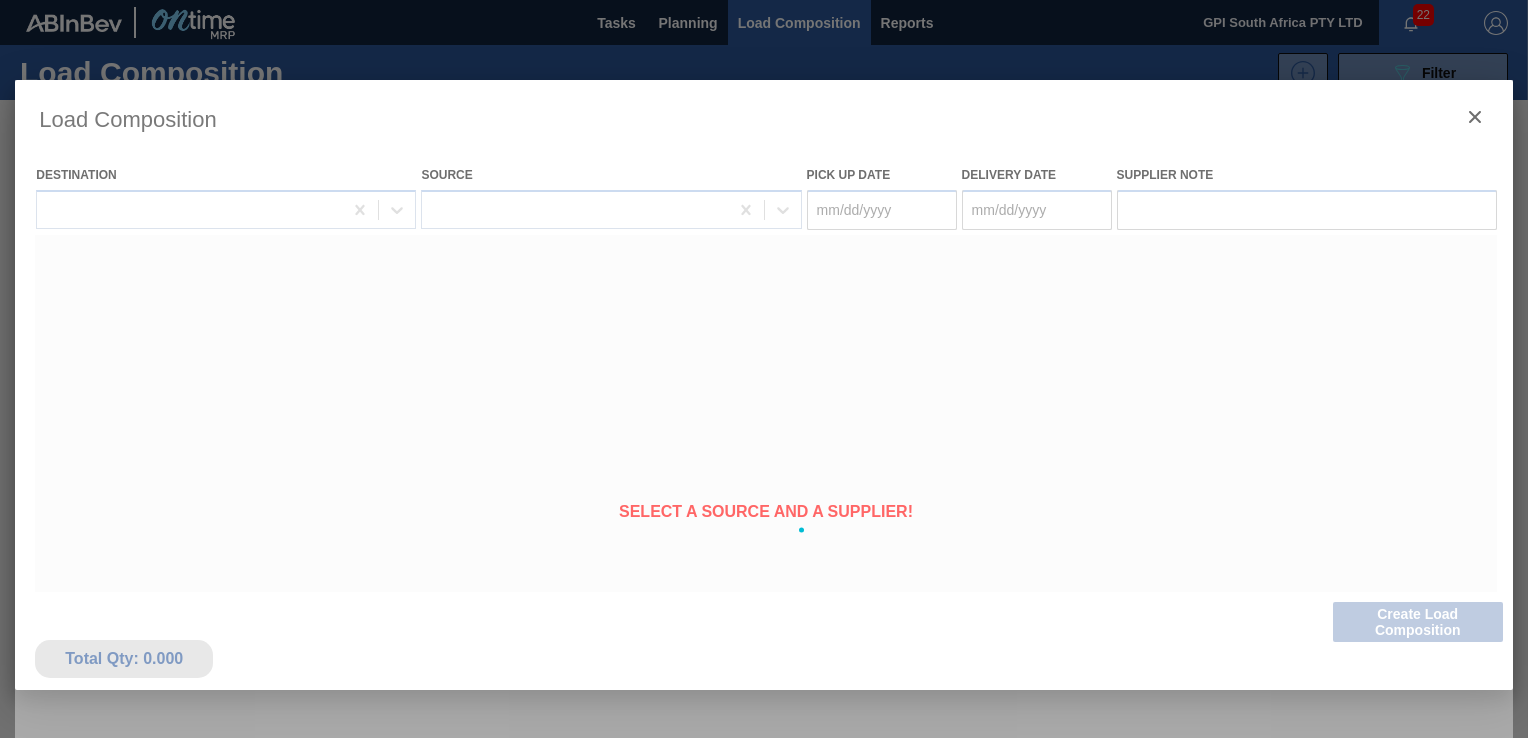 type on "08/13/2025" 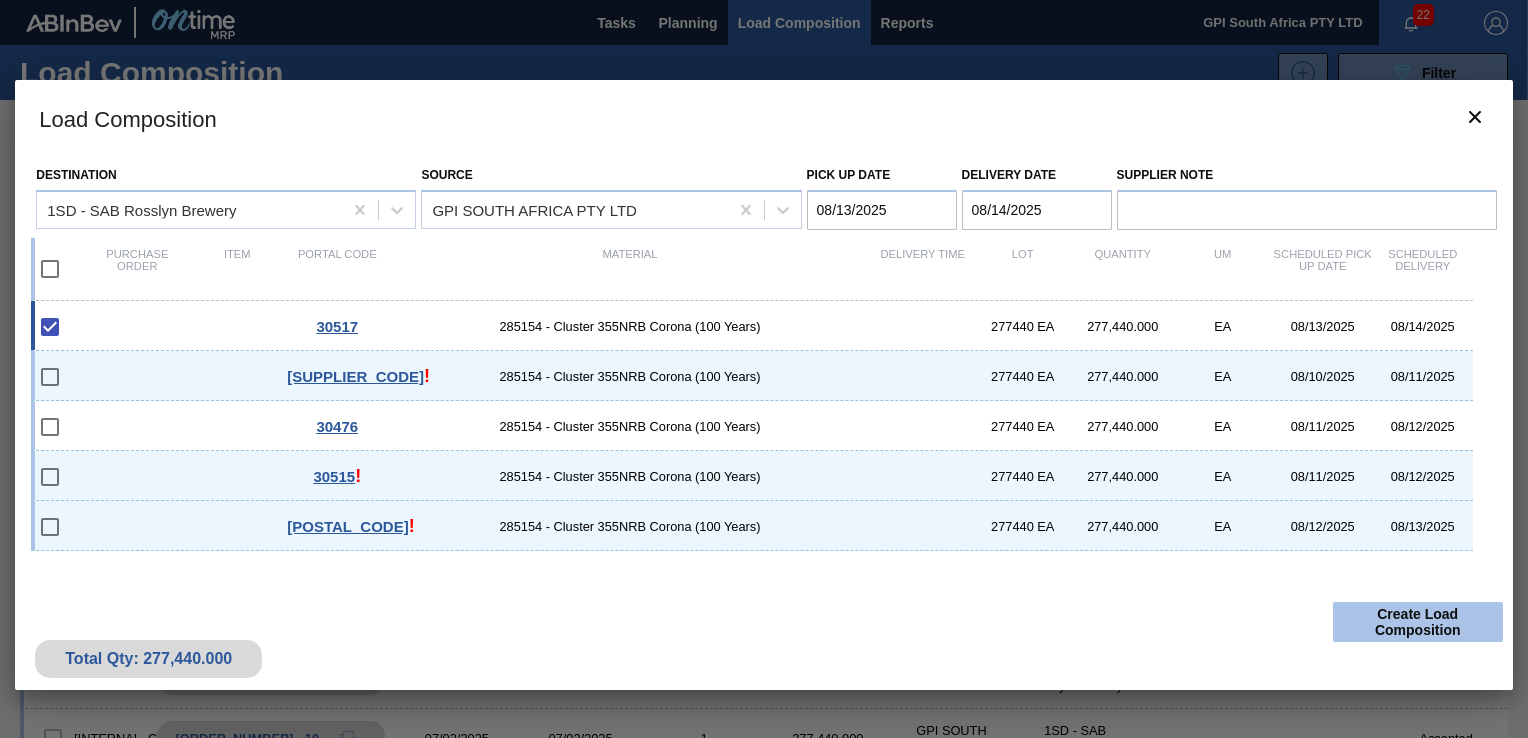 click on "Create Load Composition" at bounding box center [1418, 622] 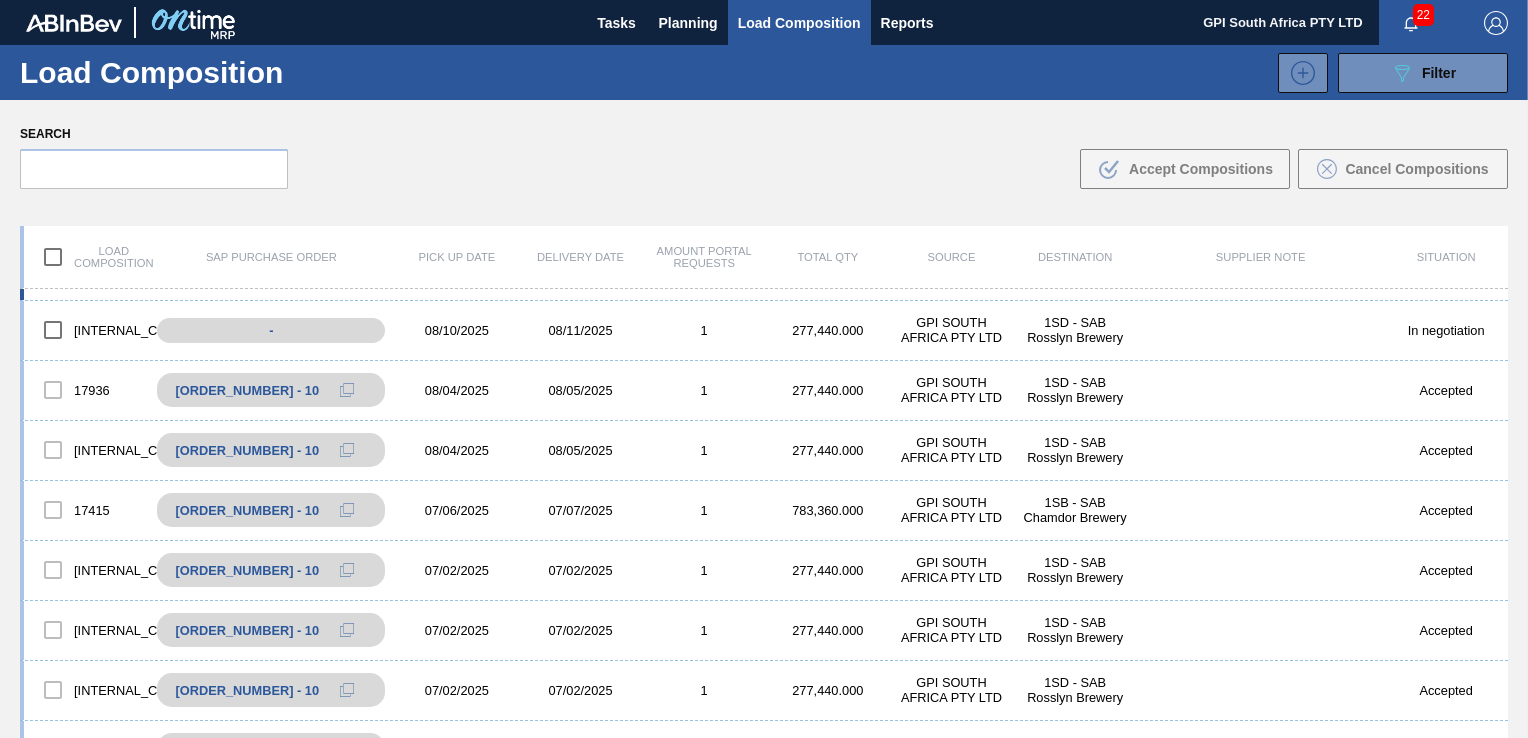 scroll, scrollTop: 176, scrollLeft: 0, axis: vertical 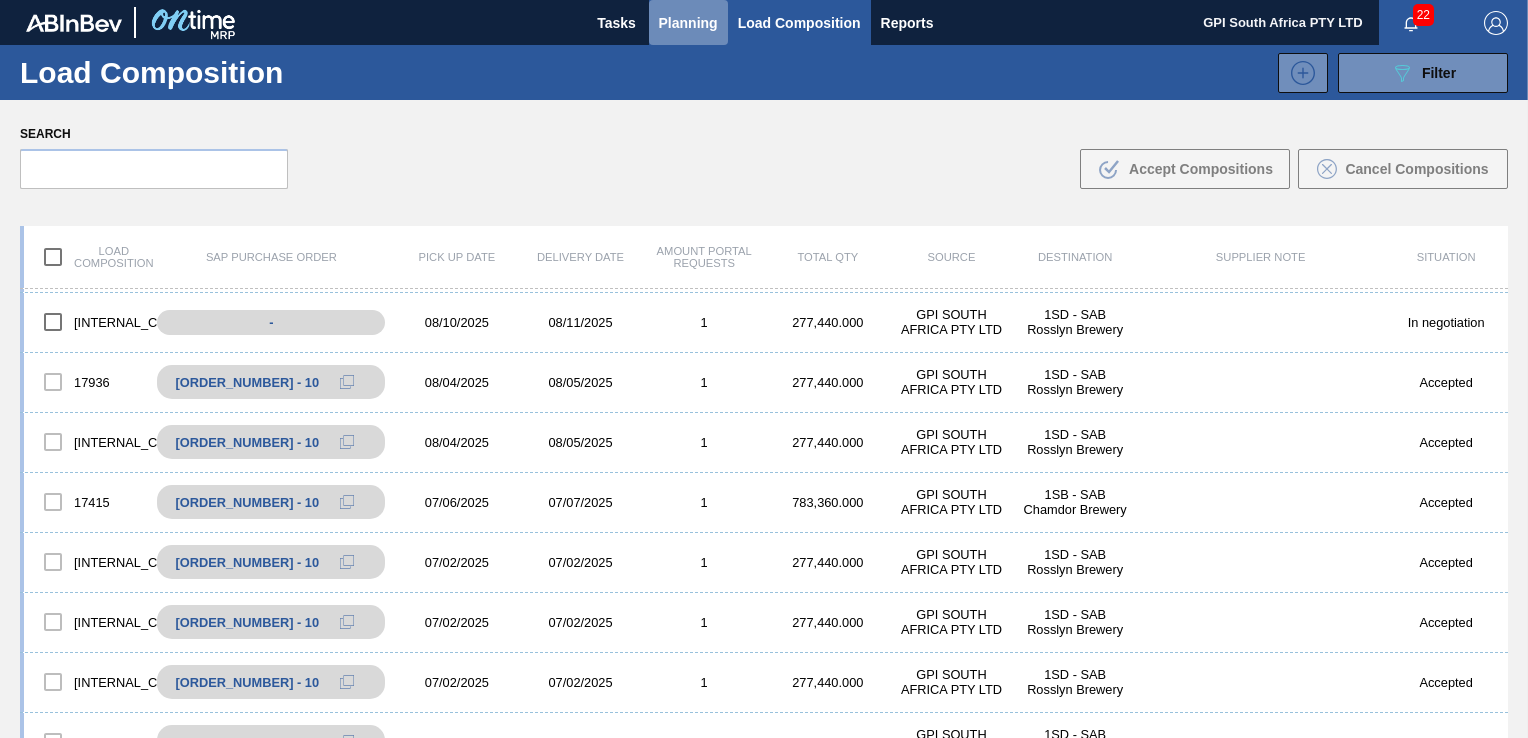 click on "Planning" at bounding box center (688, 23) 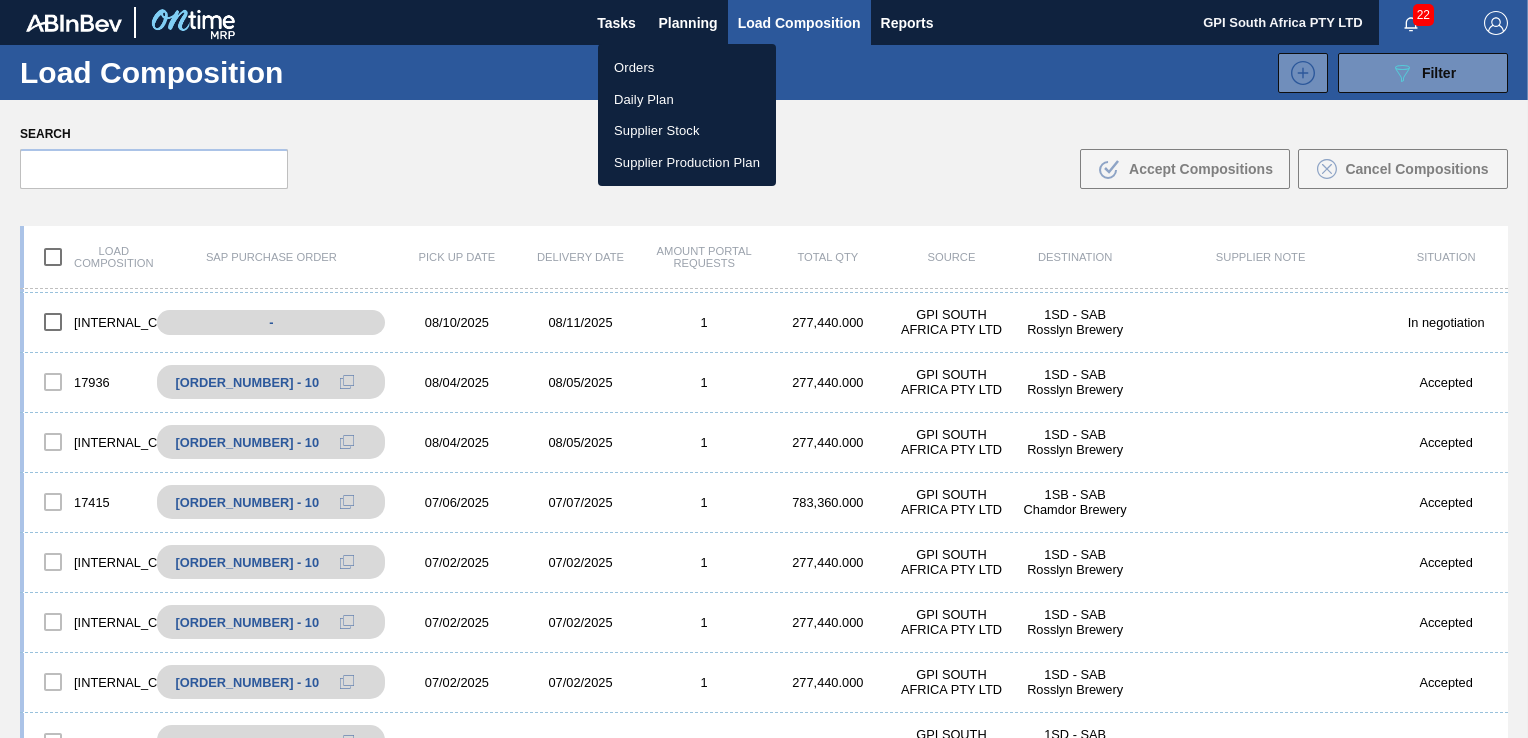 click on "Orders" at bounding box center [687, 68] 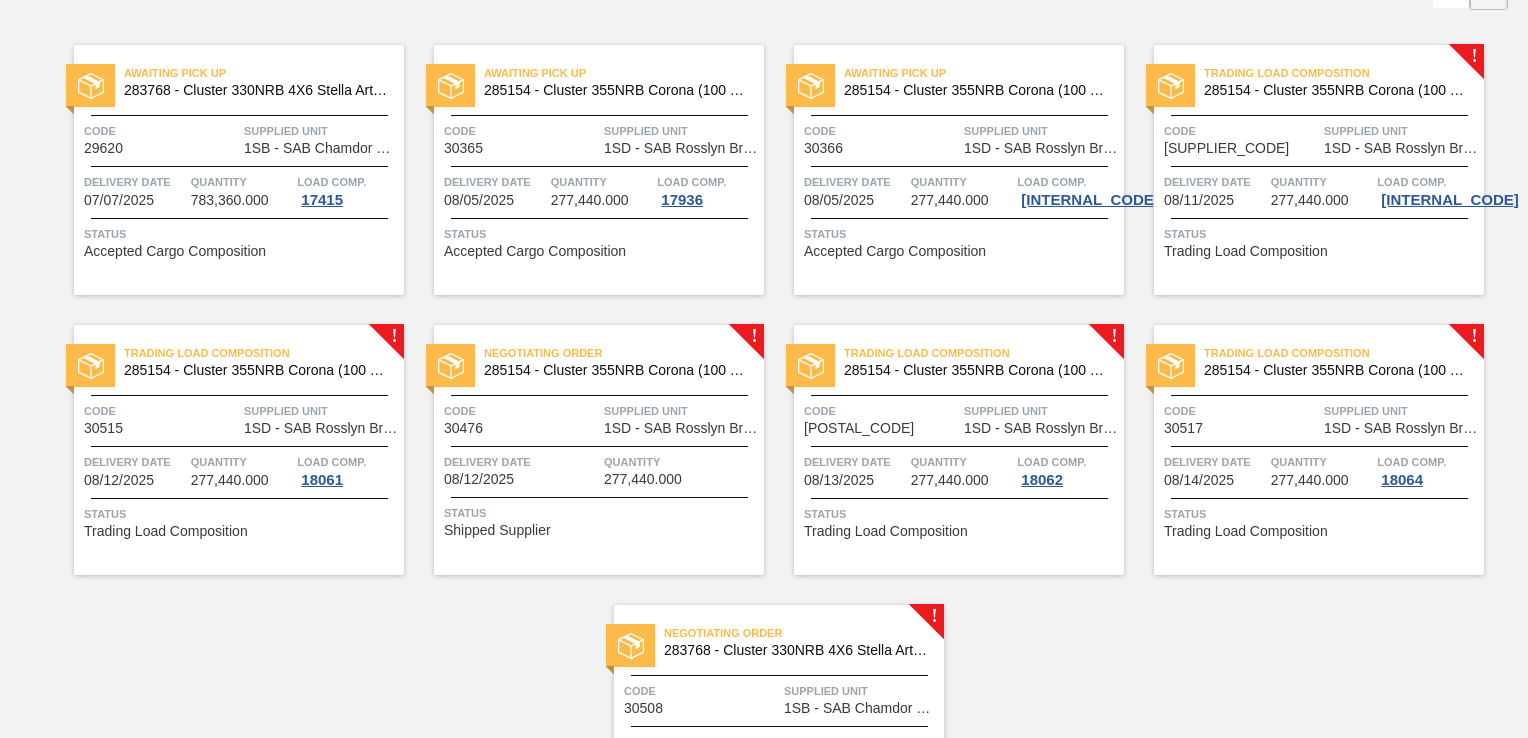 scroll, scrollTop: 100, scrollLeft: 0, axis: vertical 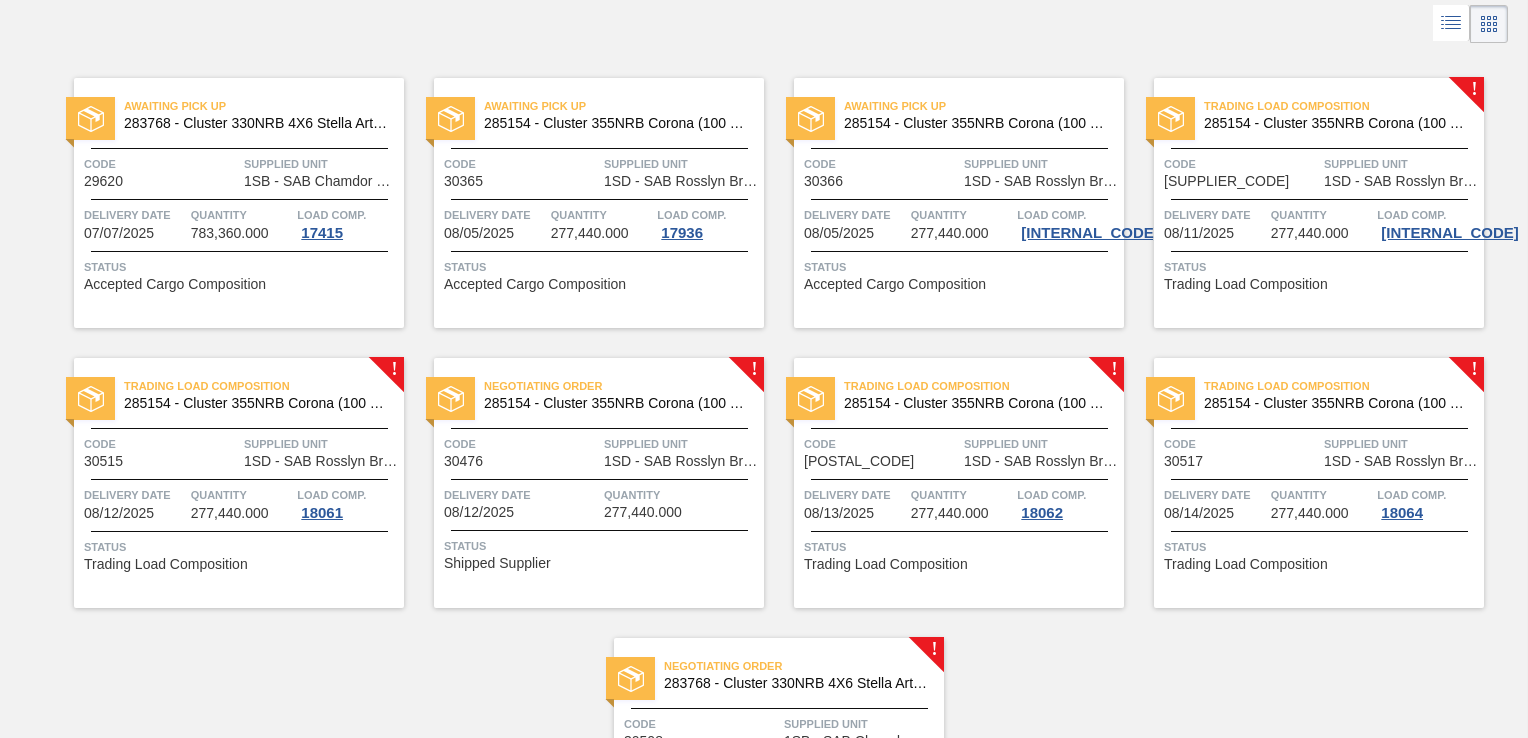 click 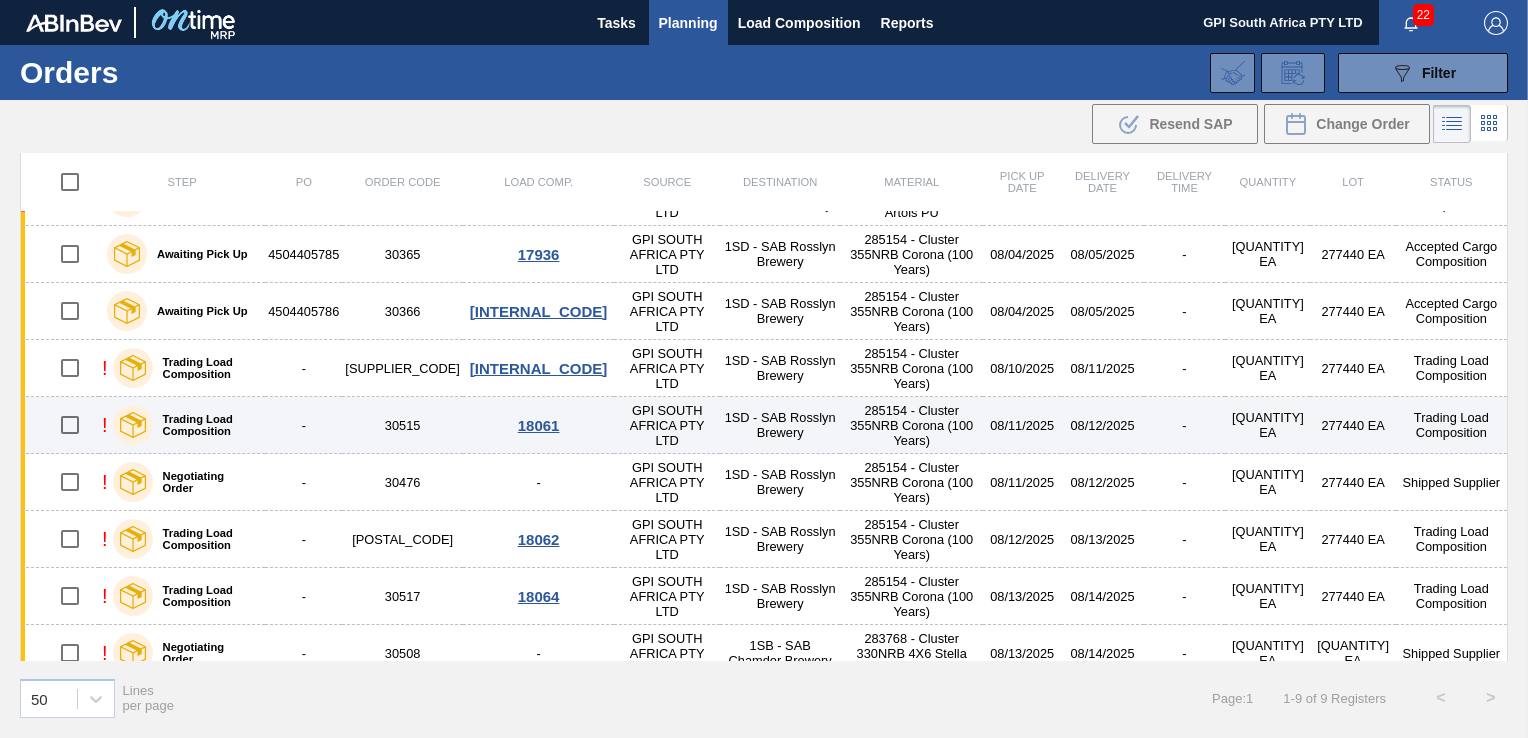 scroll, scrollTop: 62, scrollLeft: 0, axis: vertical 